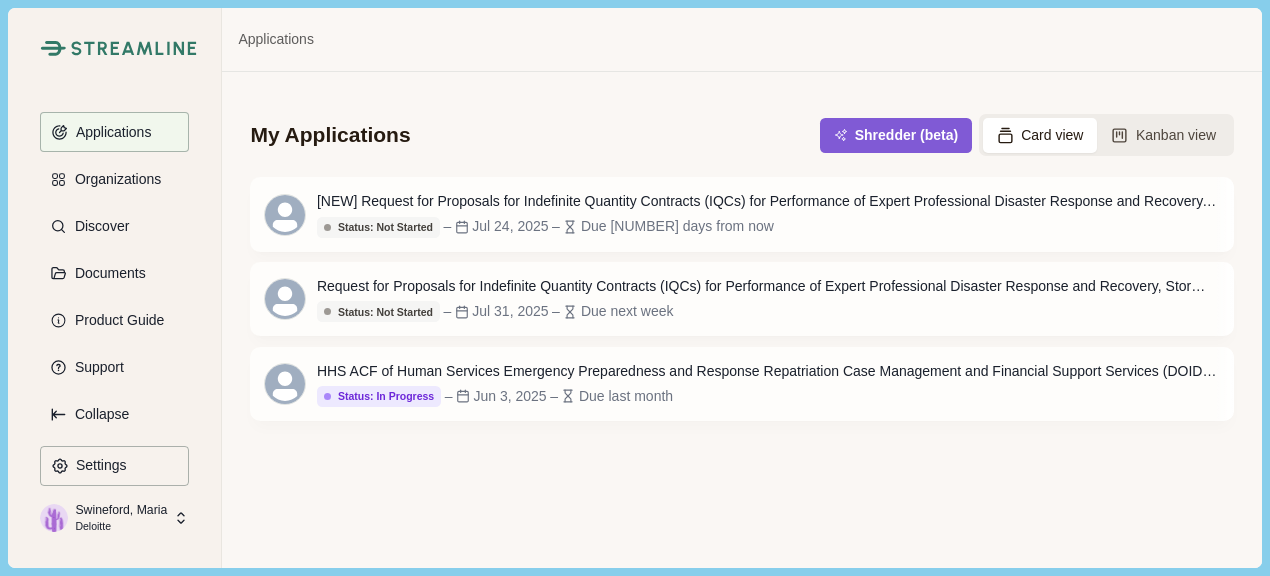 scroll, scrollTop: 0, scrollLeft: 0, axis: both 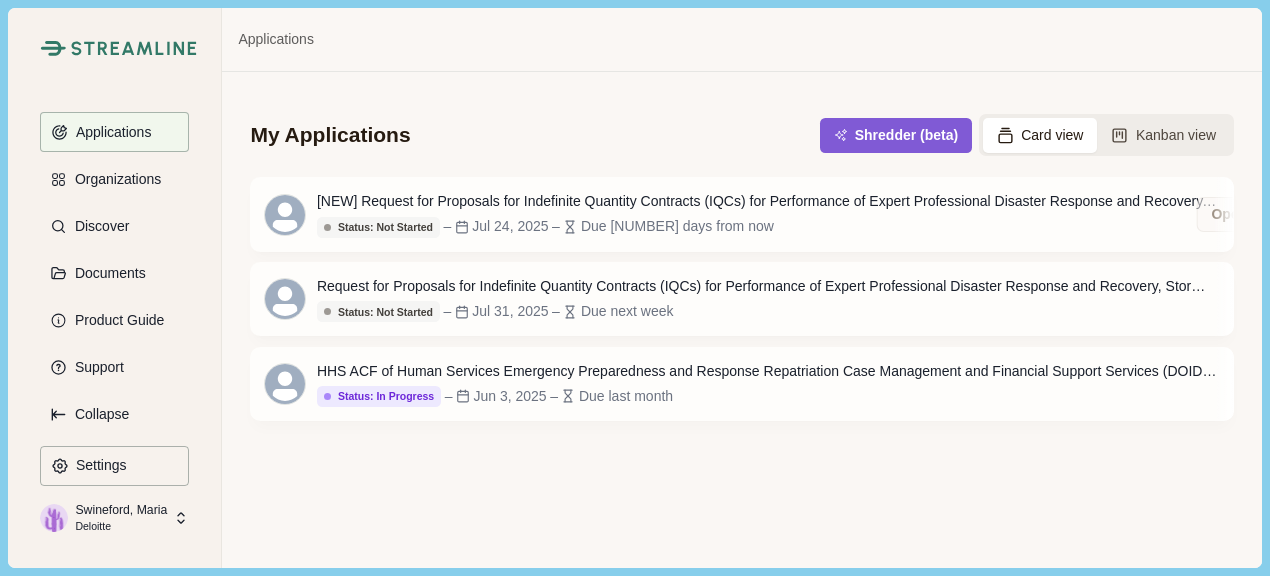 click on "My Applications Shredder (beta) Card view Kanban view" at bounding box center [741, 121] 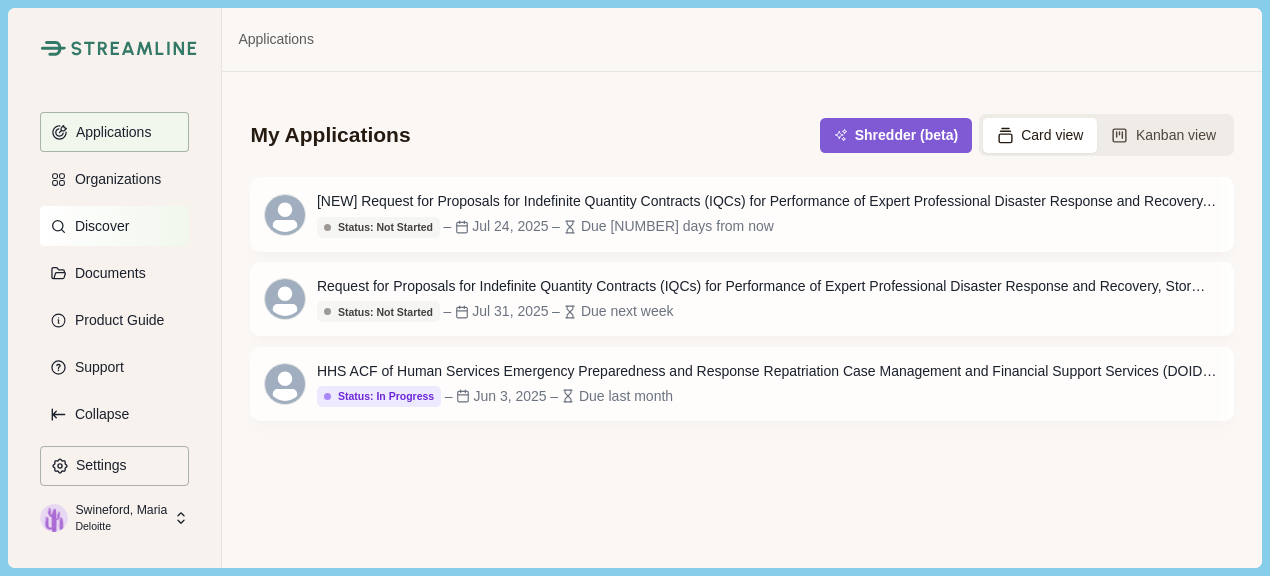 click on "Discover" at bounding box center (98, 226) 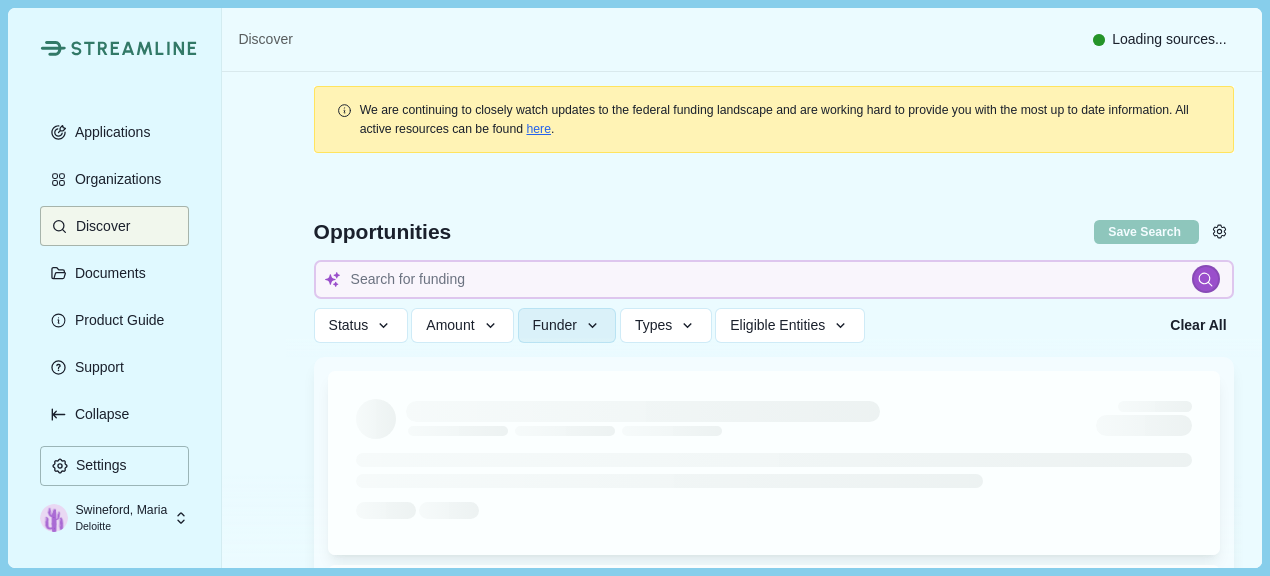 type 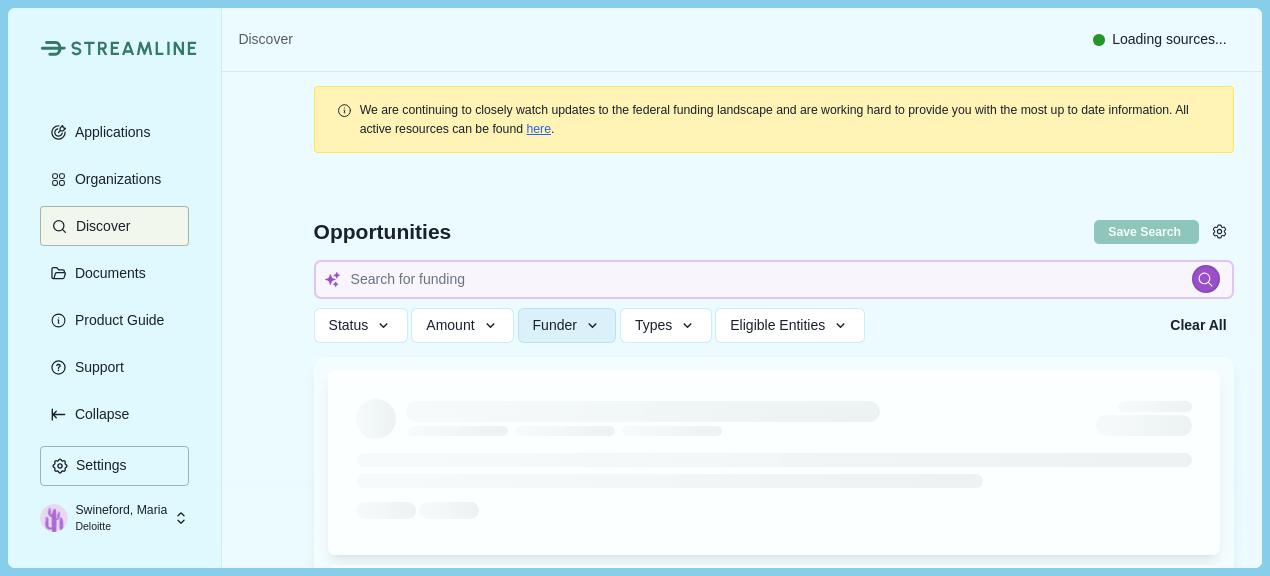 type 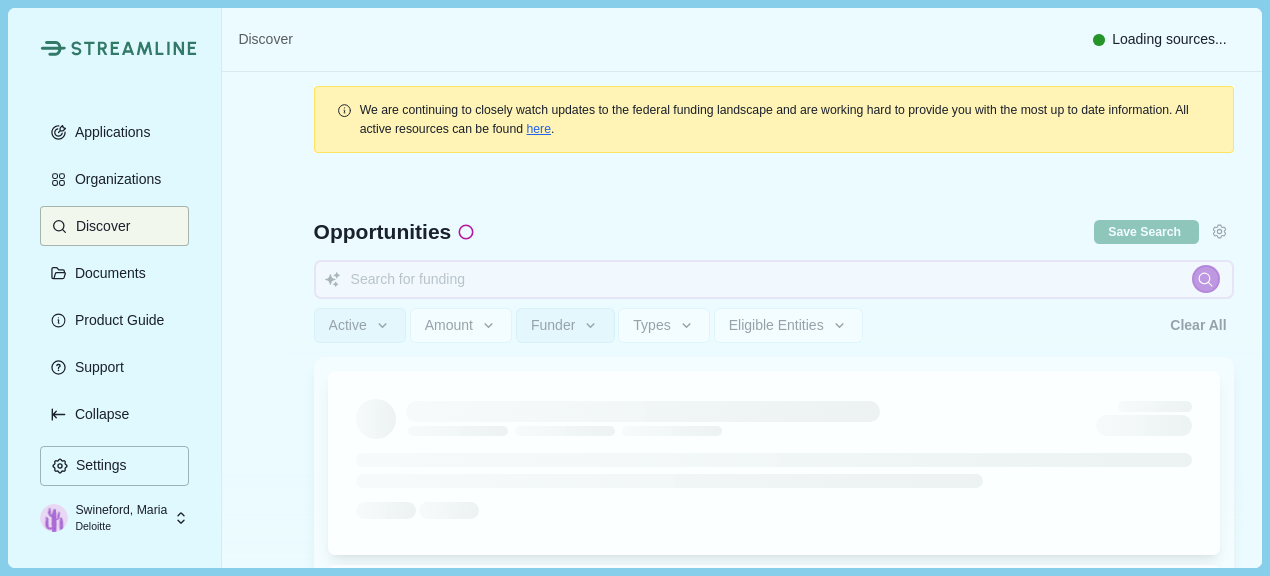 type 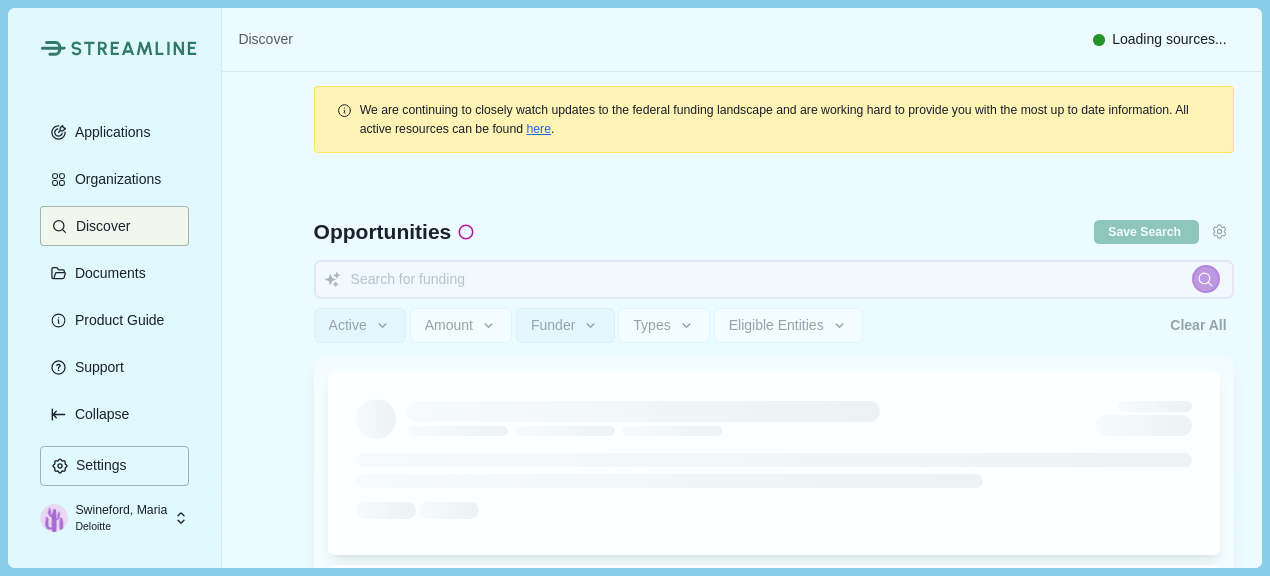type 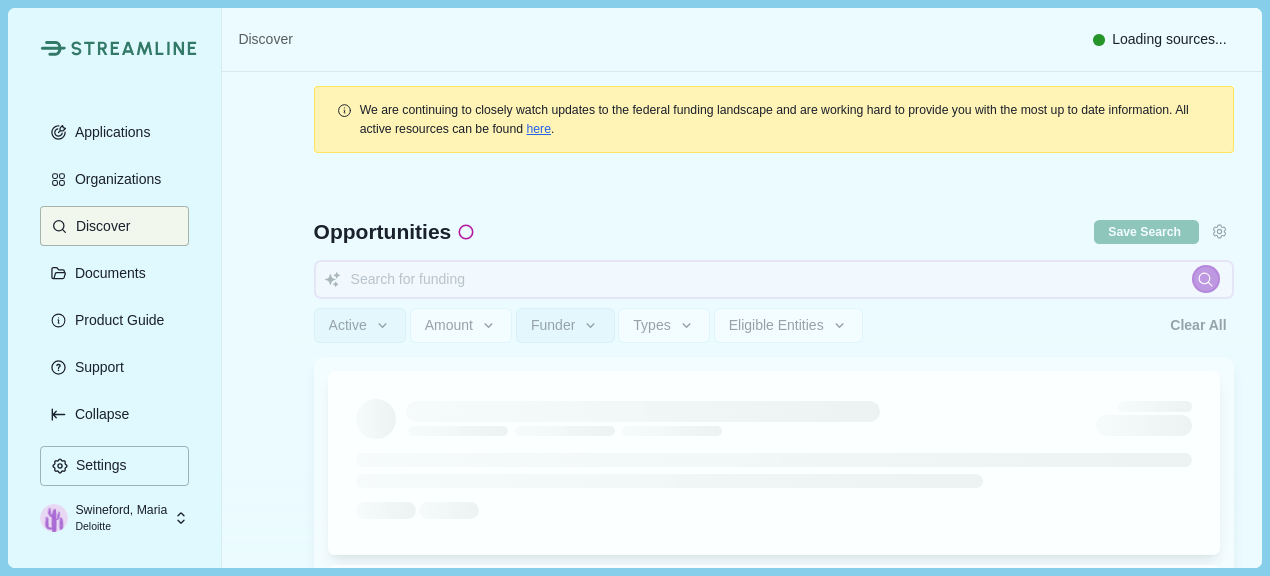 type 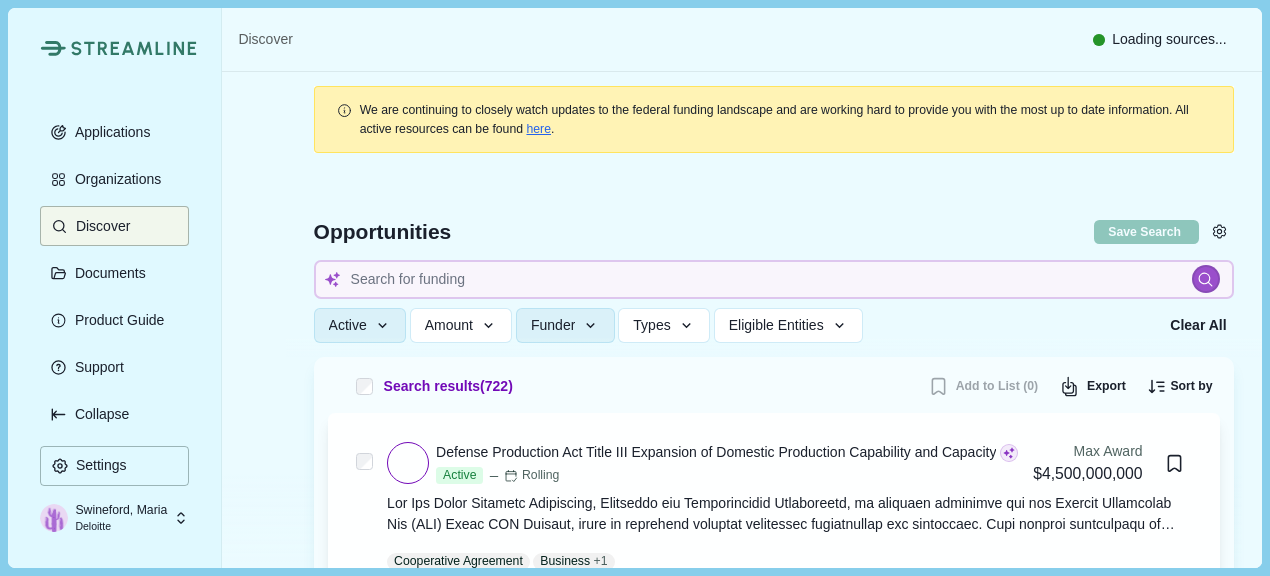 type 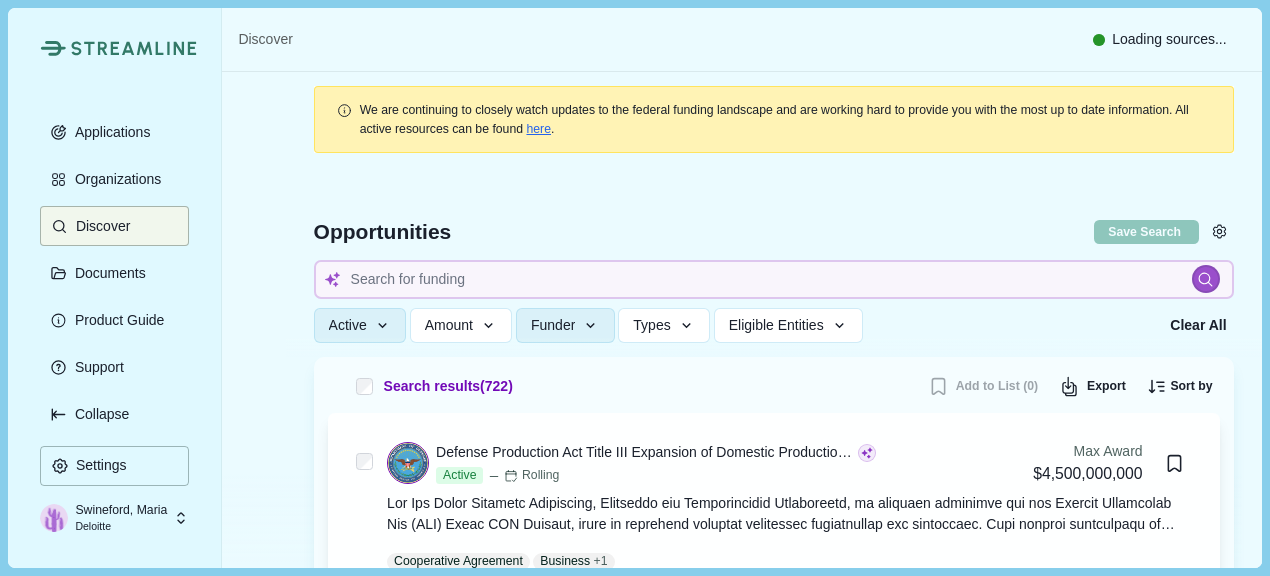 type 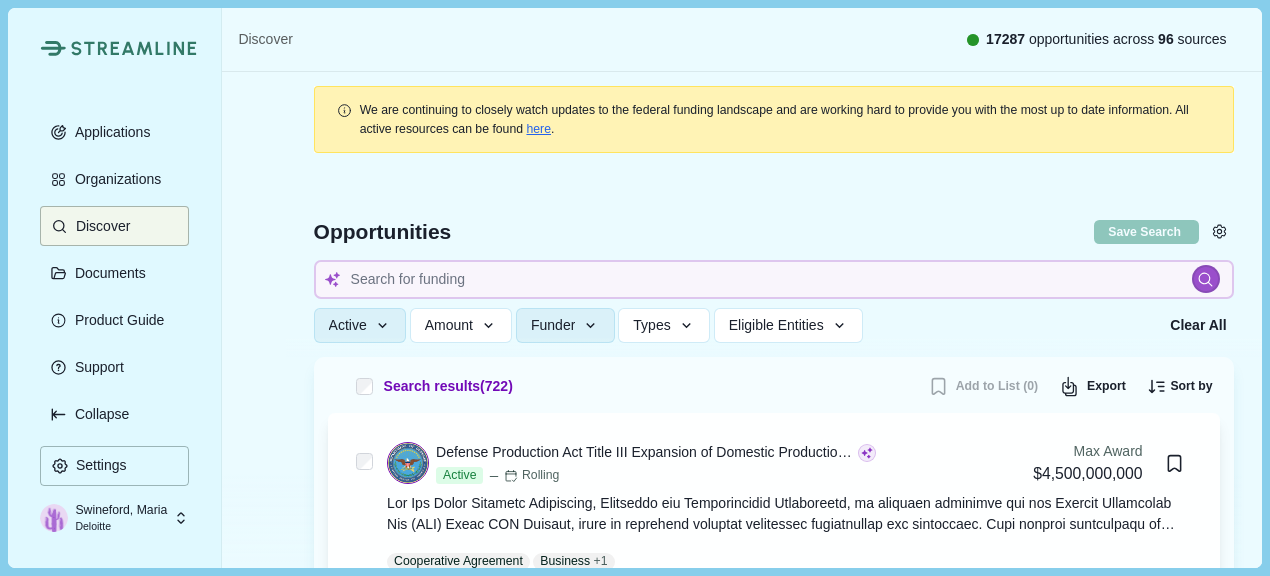 type 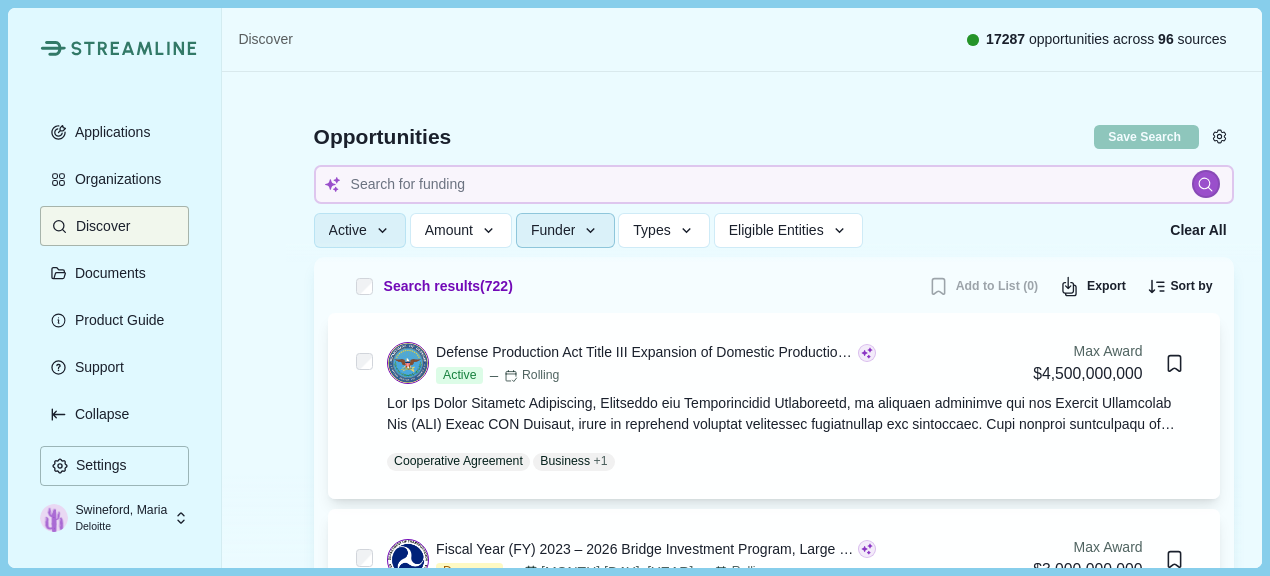 click on "Funder" at bounding box center (565, 230) 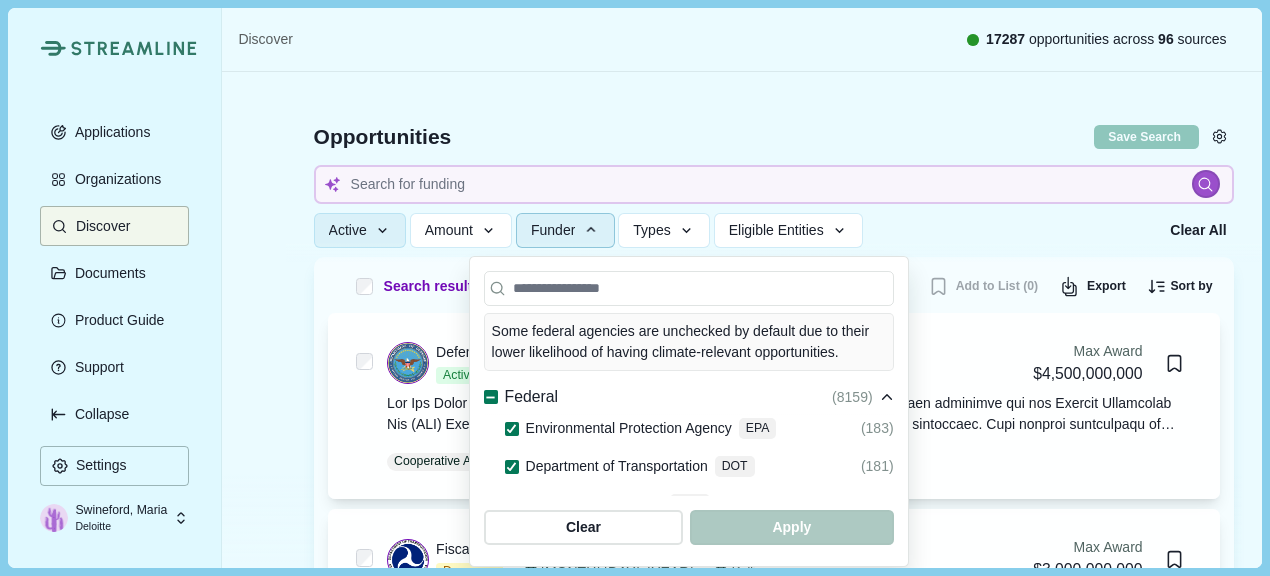 click on "Federal" at bounding box center (531, 397) 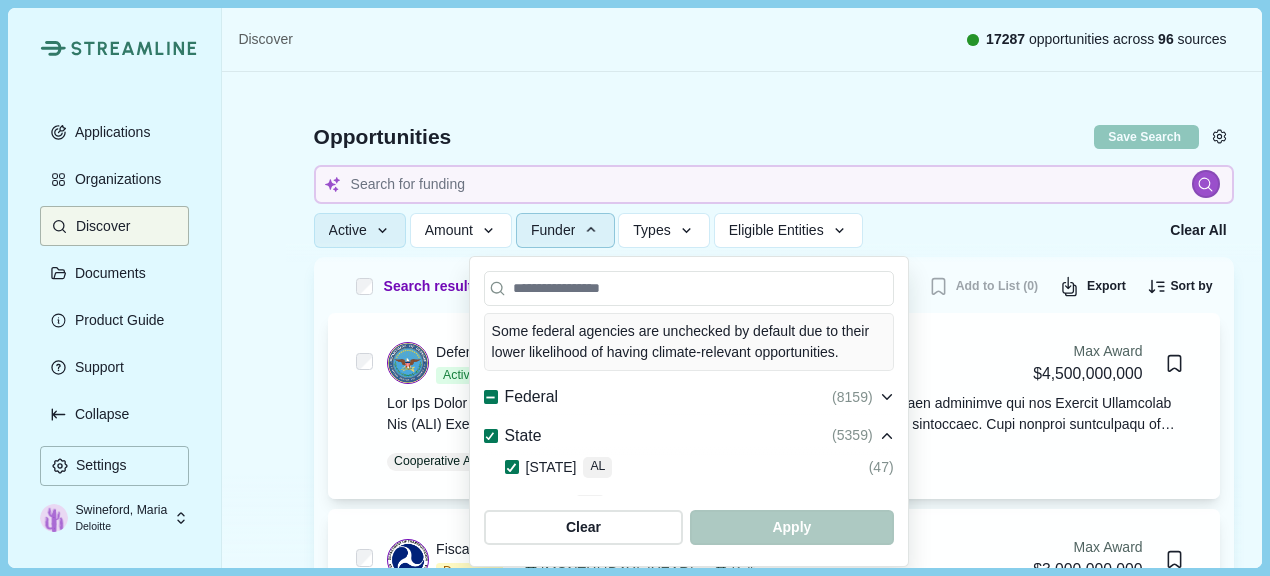 click on "Federal" at bounding box center (531, 397) 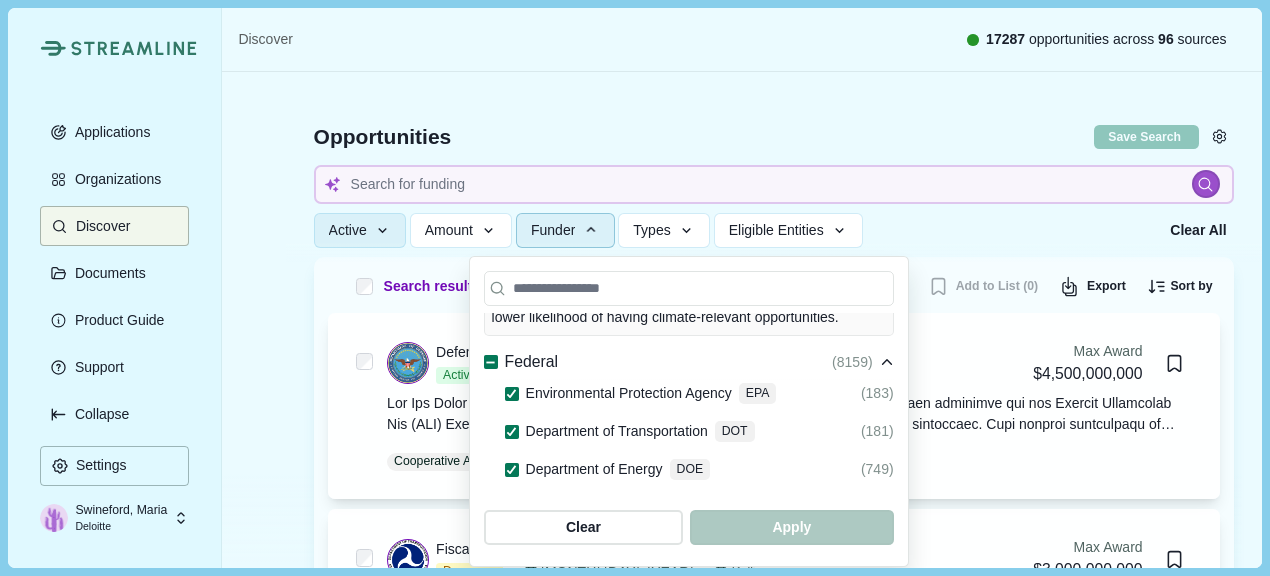 scroll, scrollTop: 0, scrollLeft: 0, axis: both 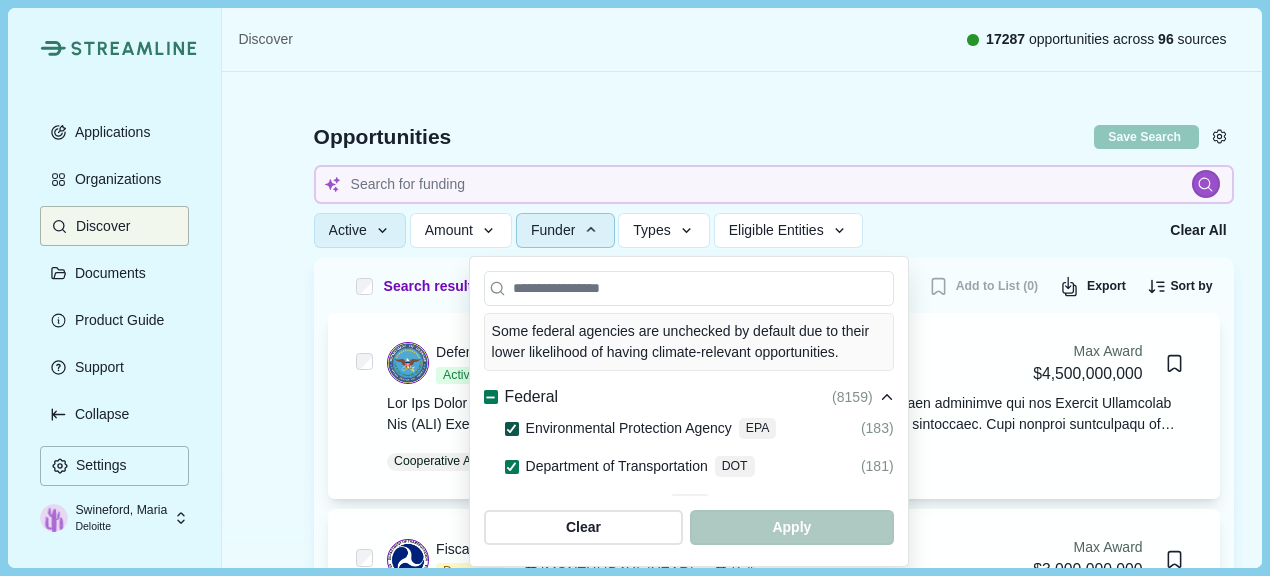 click 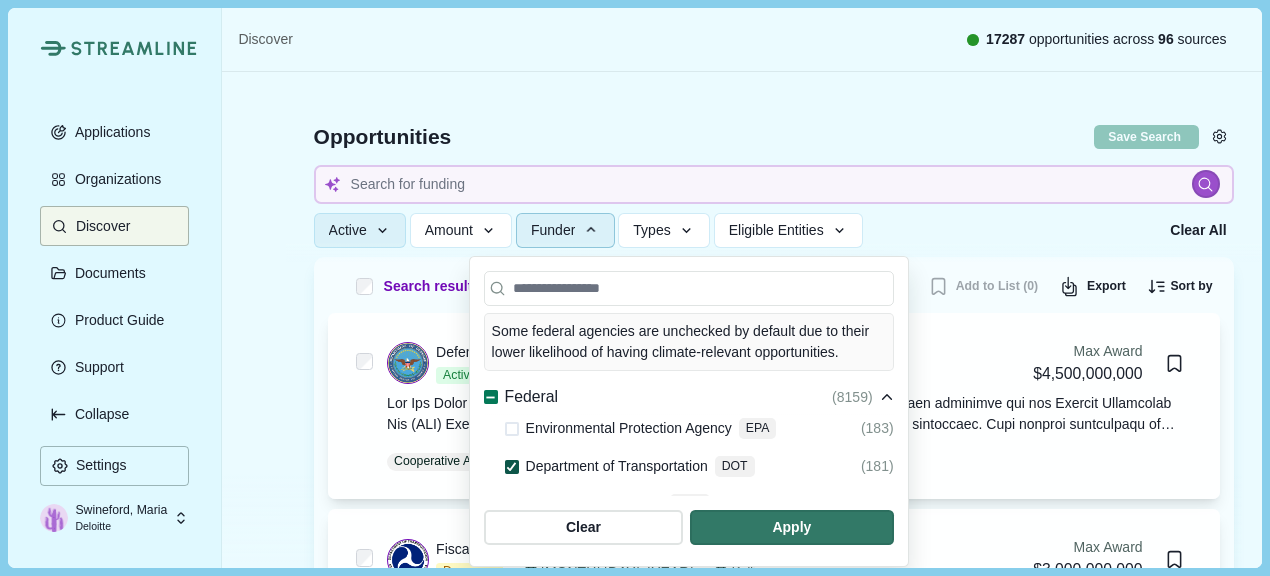 click 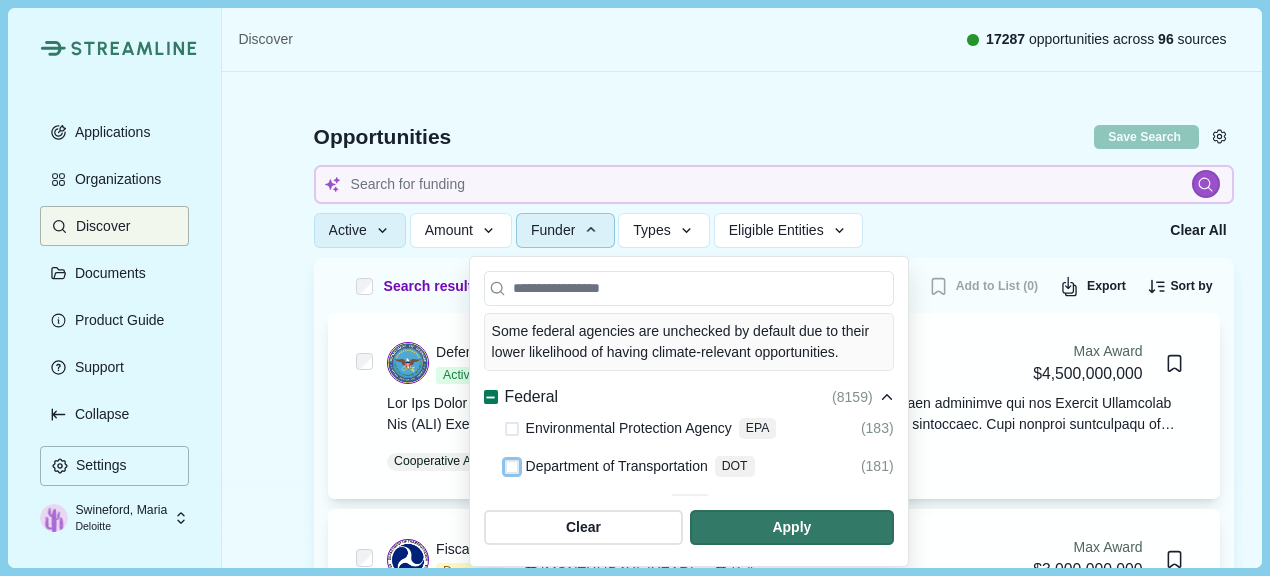 scroll, scrollTop: 100, scrollLeft: 0, axis: vertical 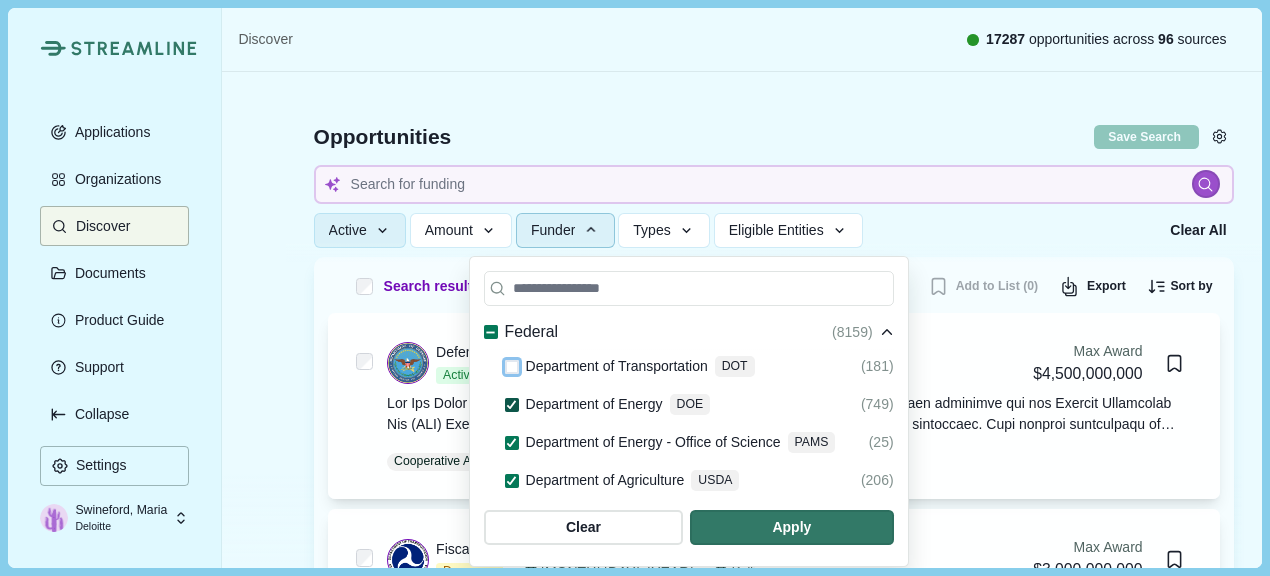 click 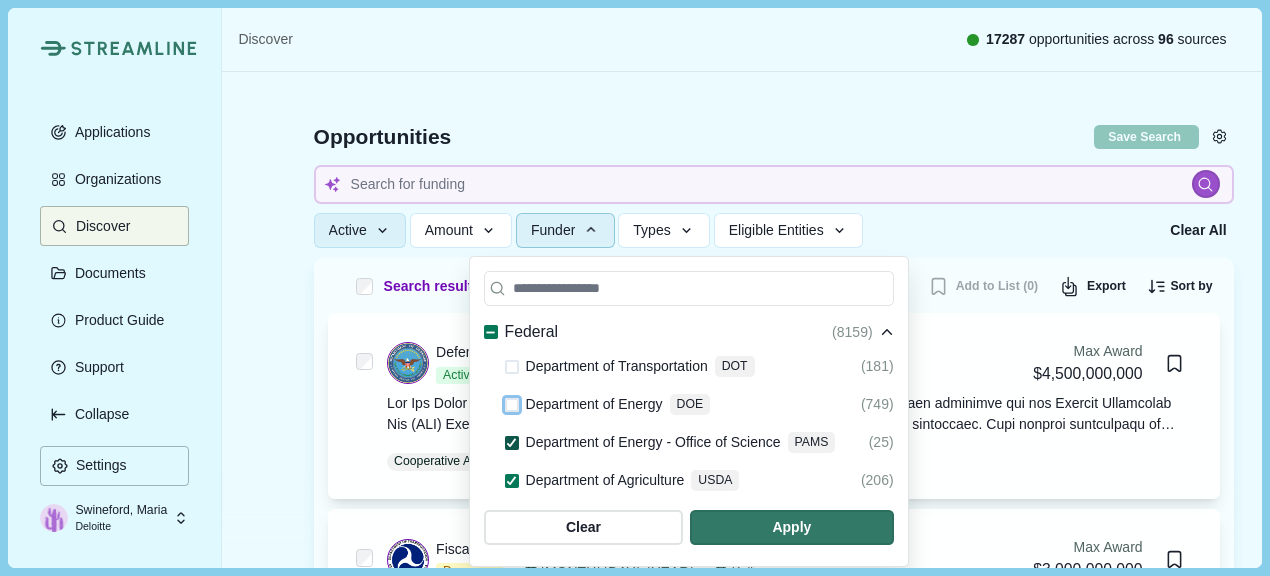 click 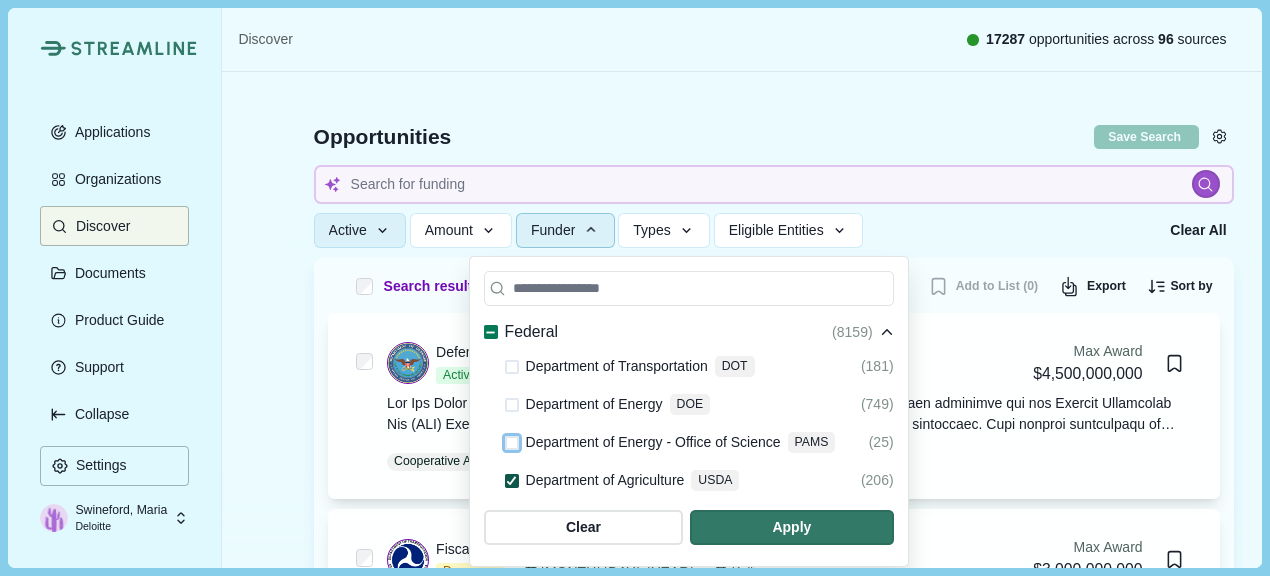 drag, startPoint x: 502, startPoint y: 460, endPoint x: 604, endPoint y: 421, distance: 109.201645 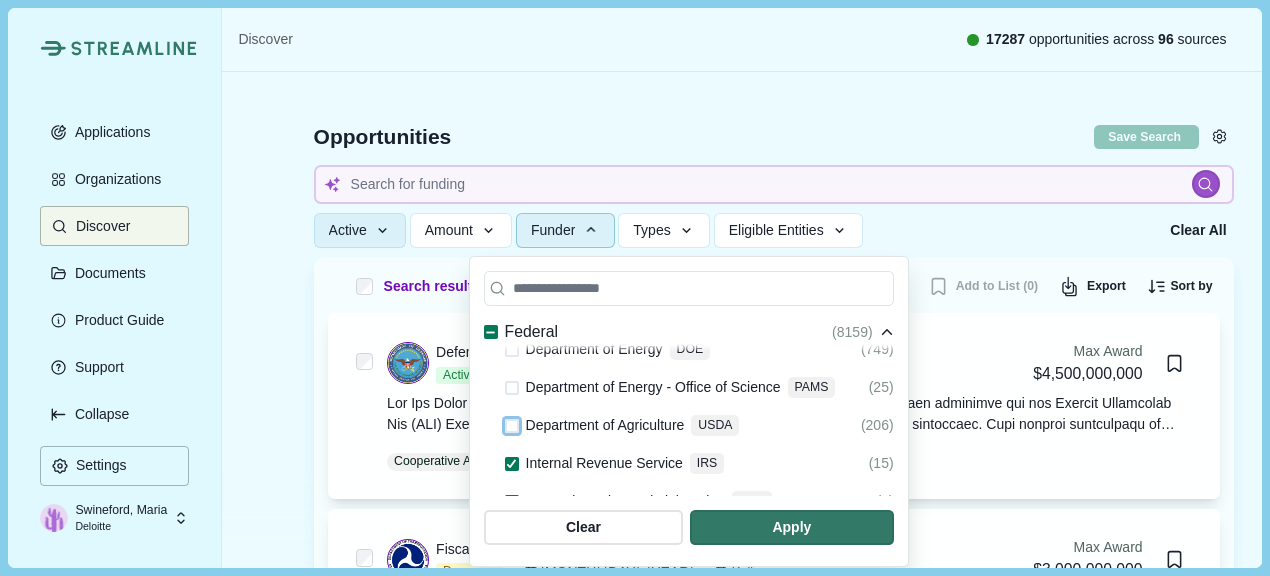 scroll, scrollTop: 200, scrollLeft: 0, axis: vertical 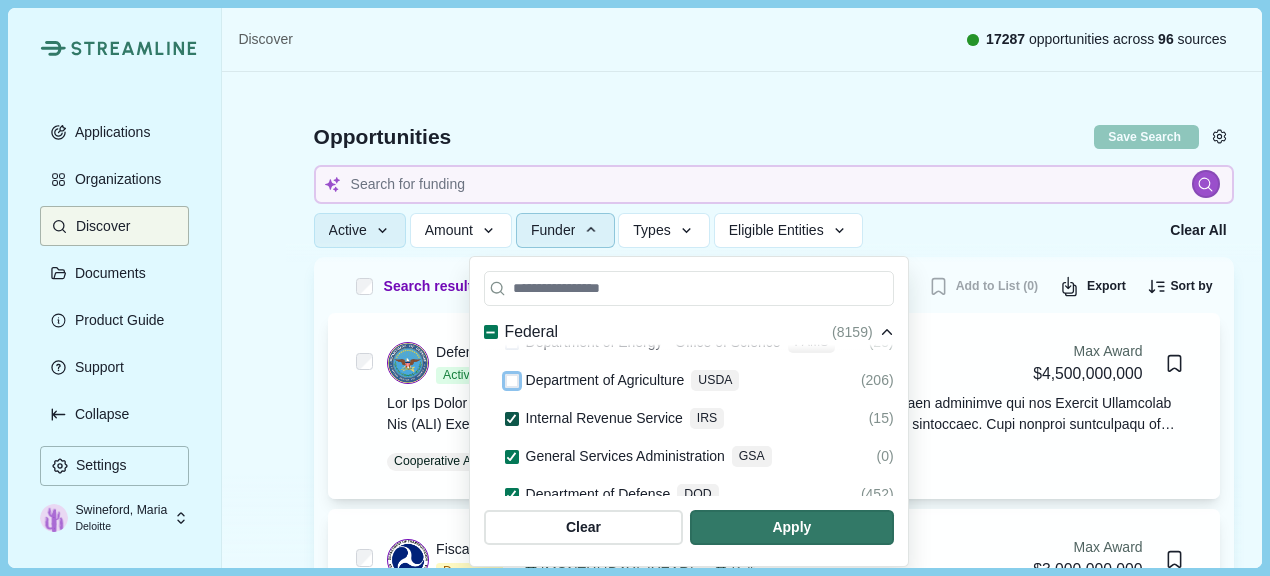 click 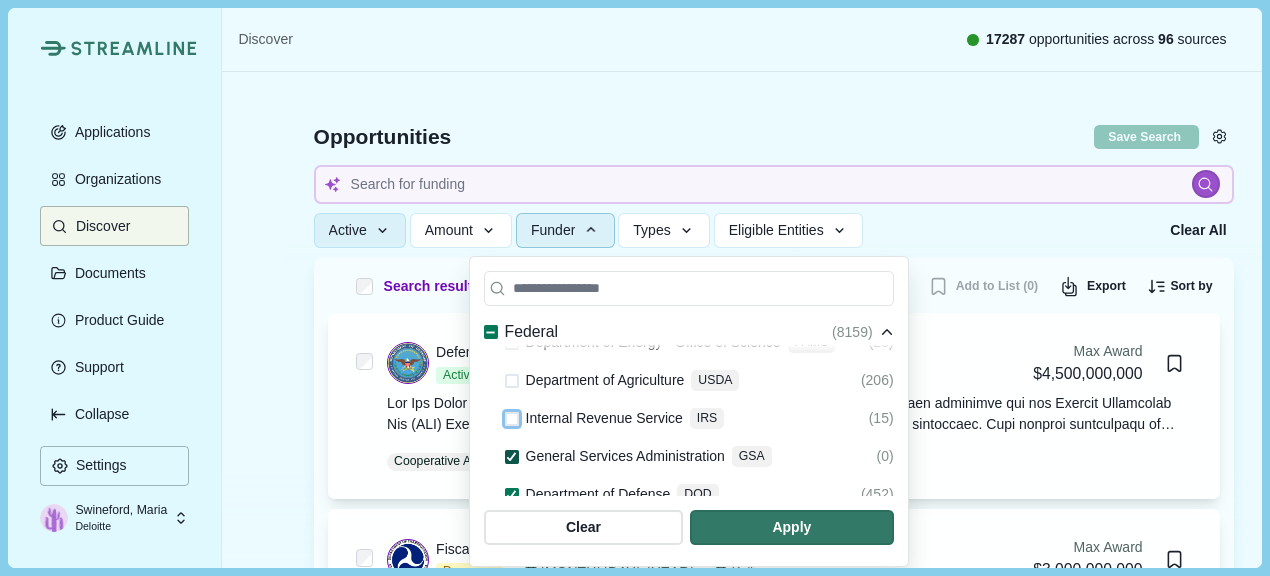 click 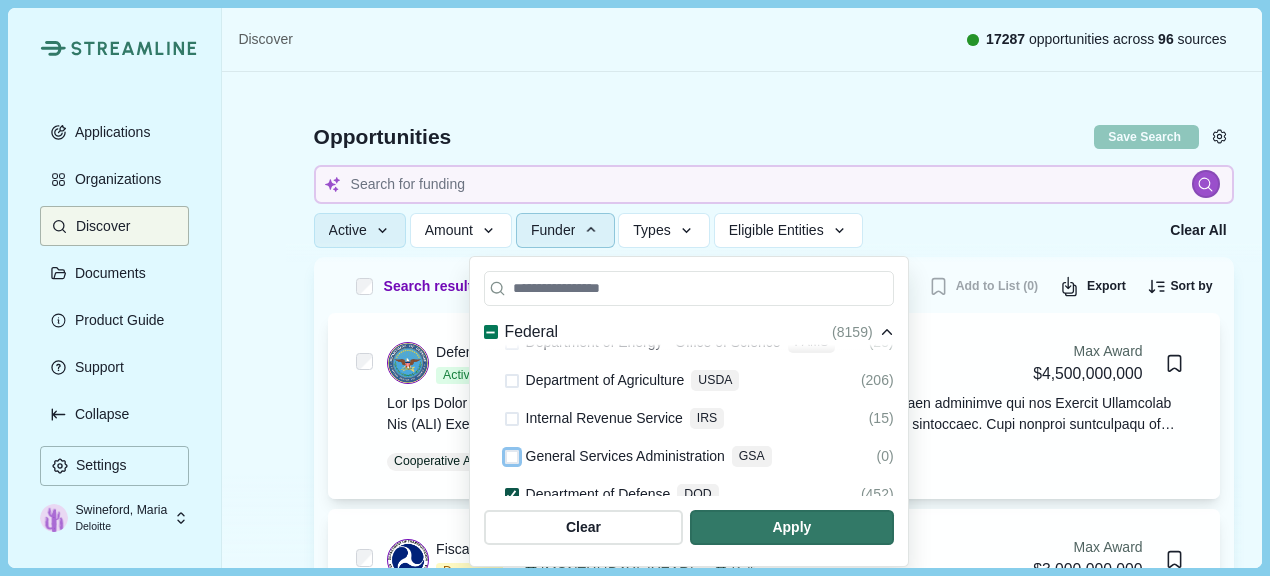 click 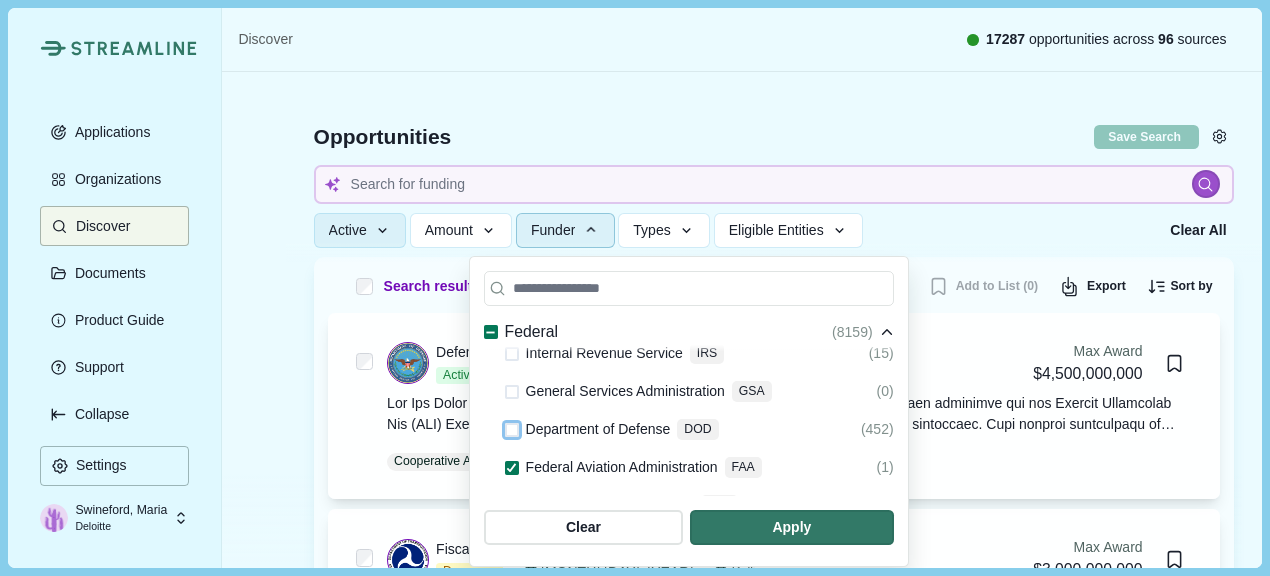 scroll, scrollTop: 300, scrollLeft: 0, axis: vertical 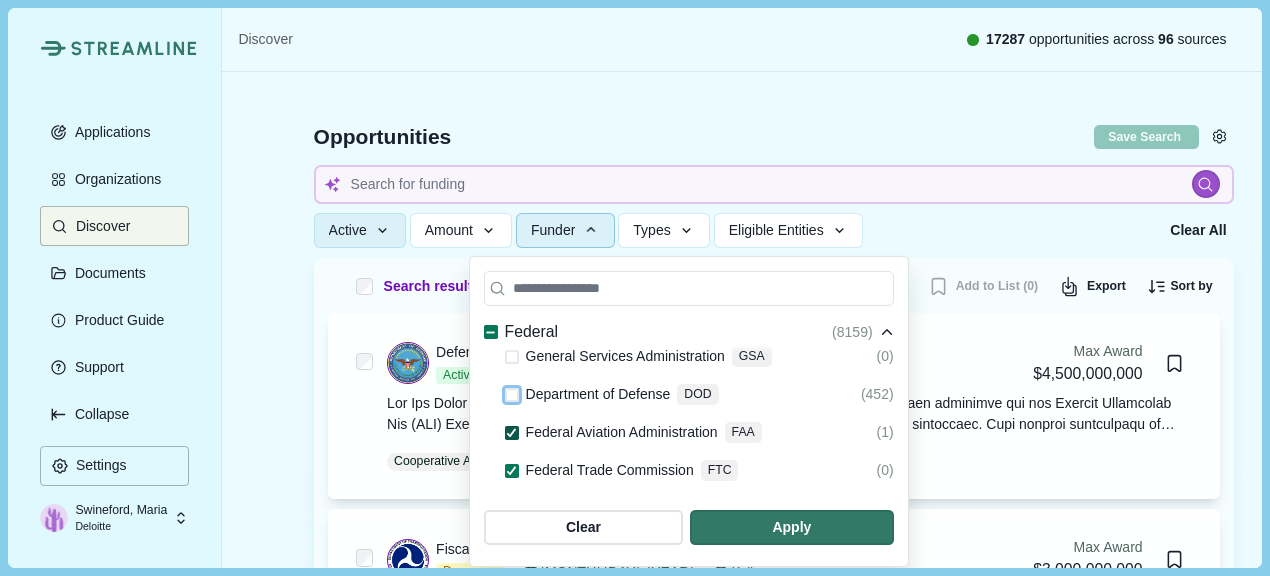 click 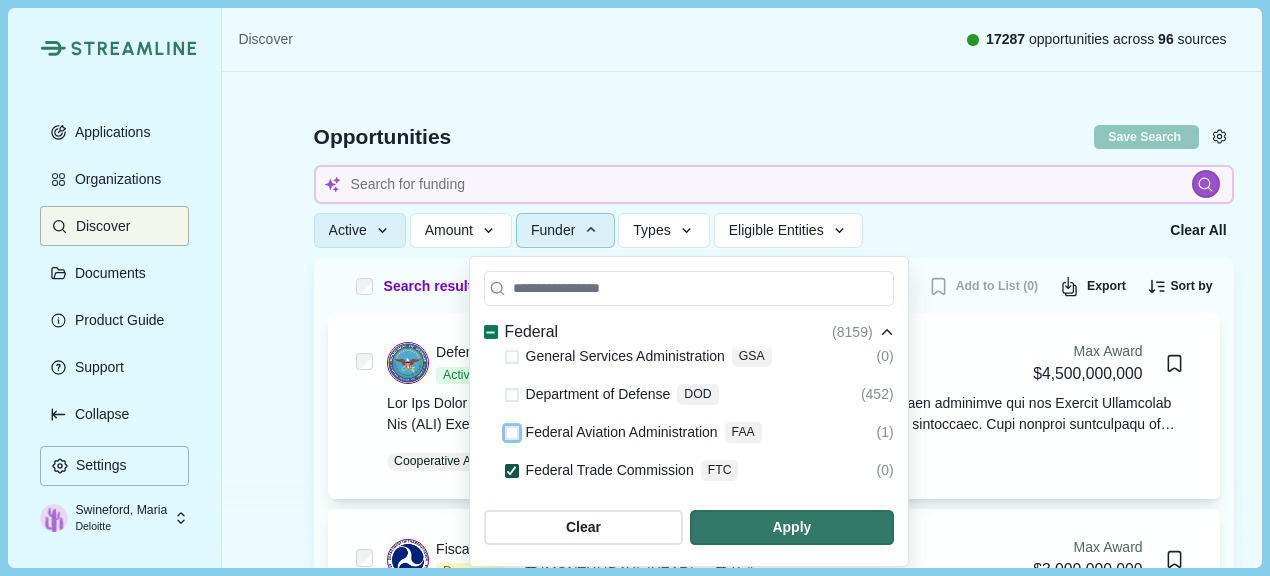 click 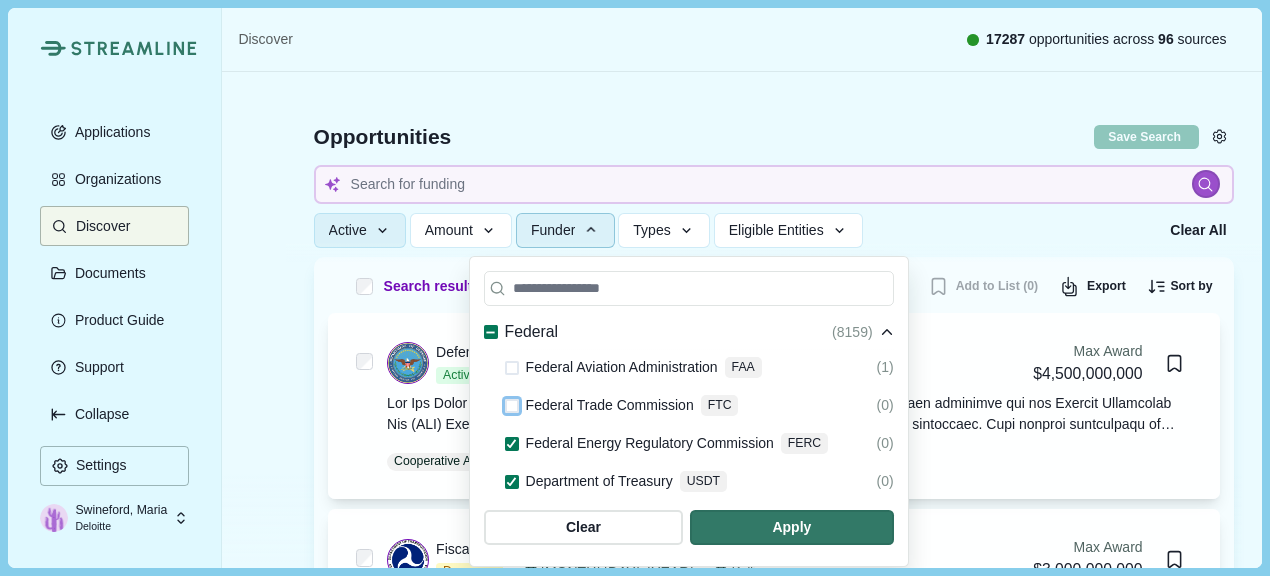 scroll, scrollTop: 400, scrollLeft: 0, axis: vertical 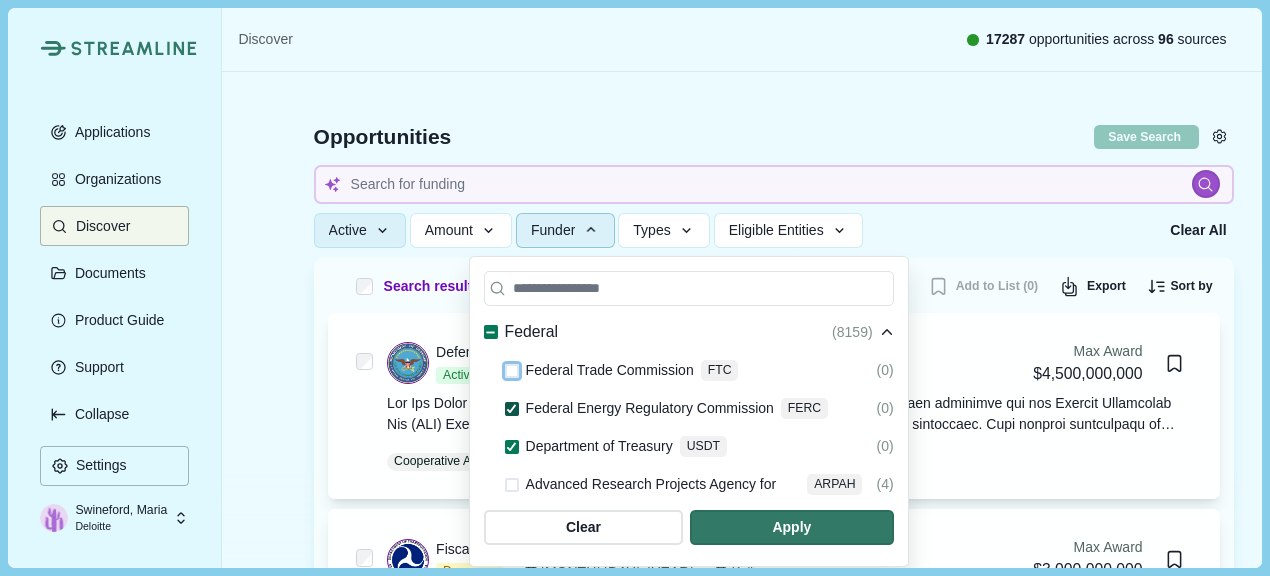 click 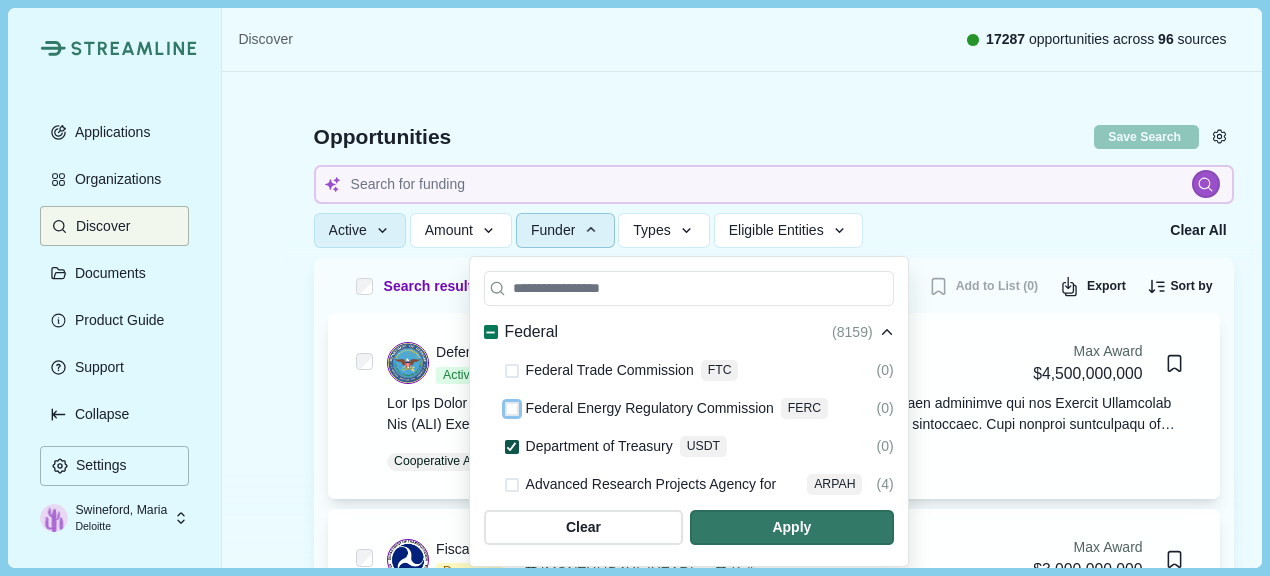 click 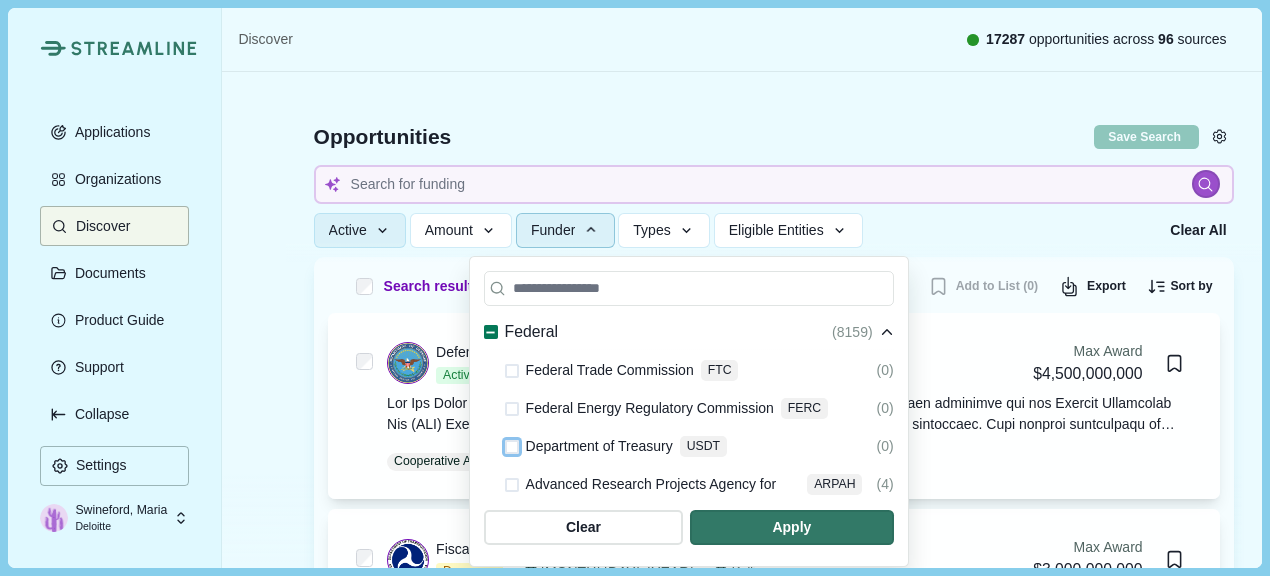click at bounding box center [512, 485] 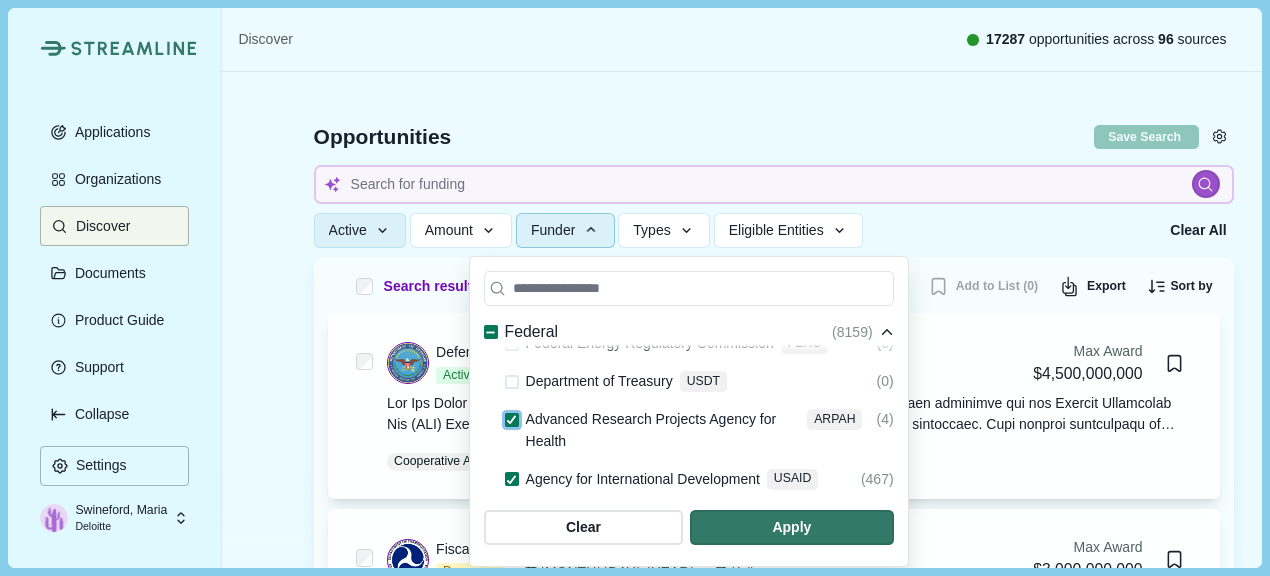 scroll, scrollTop: 500, scrollLeft: 0, axis: vertical 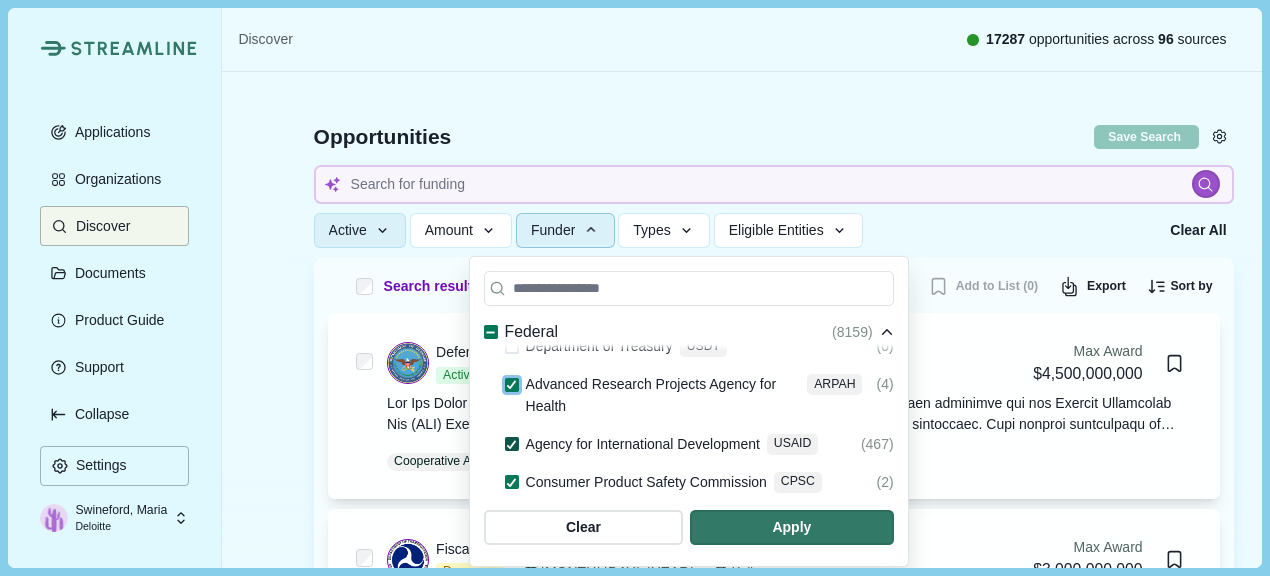 click 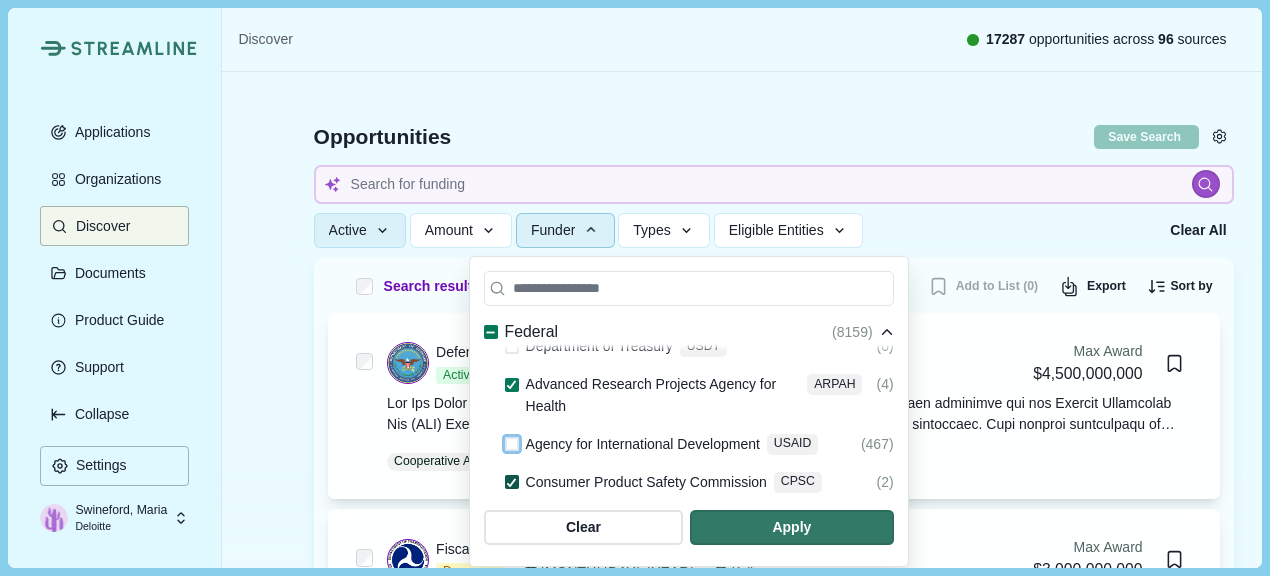 click 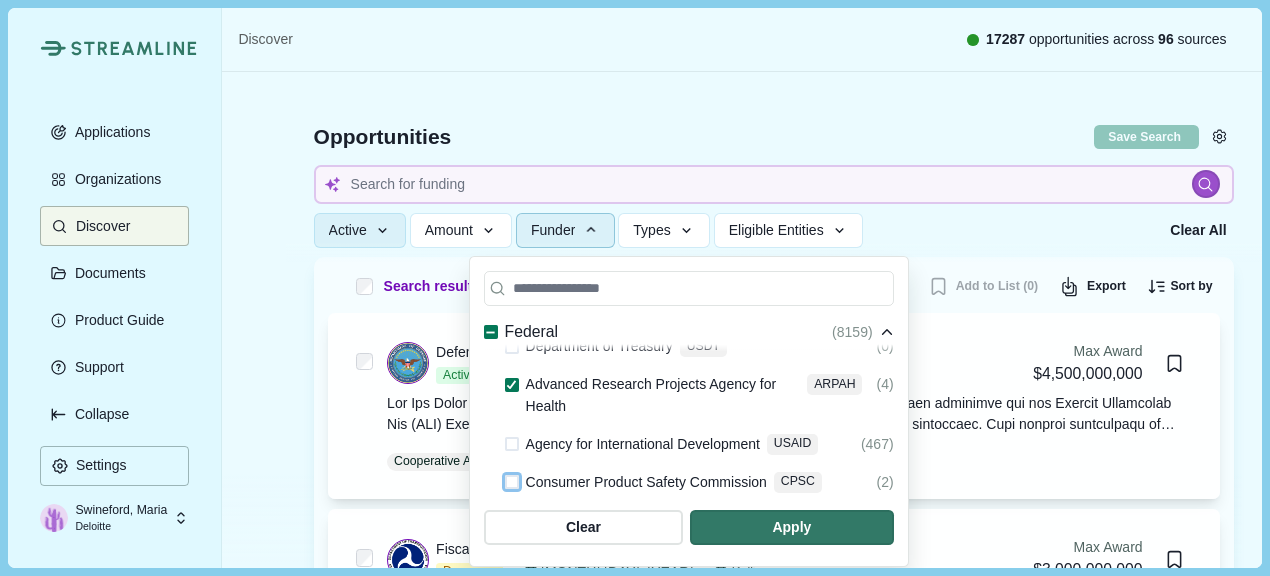 click 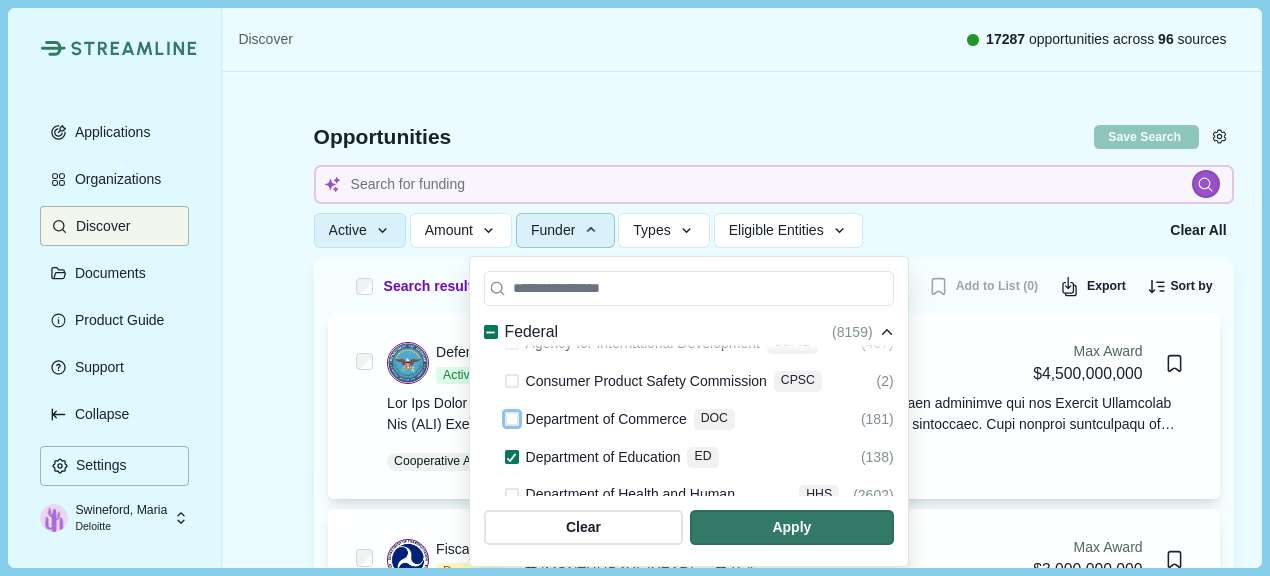 scroll, scrollTop: 600, scrollLeft: 0, axis: vertical 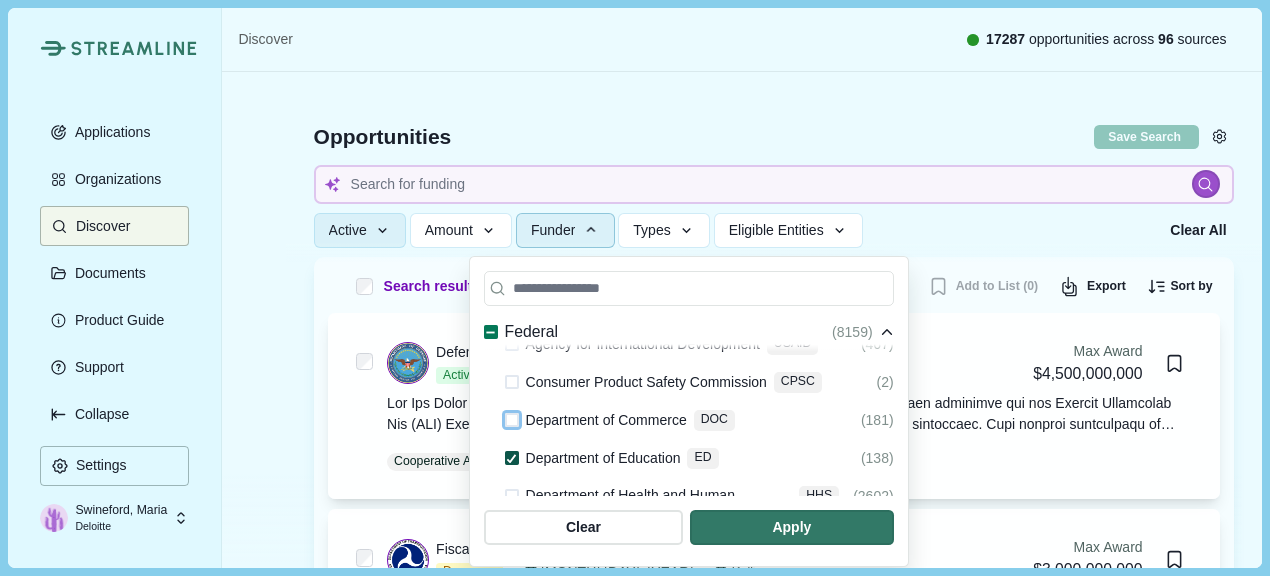 click 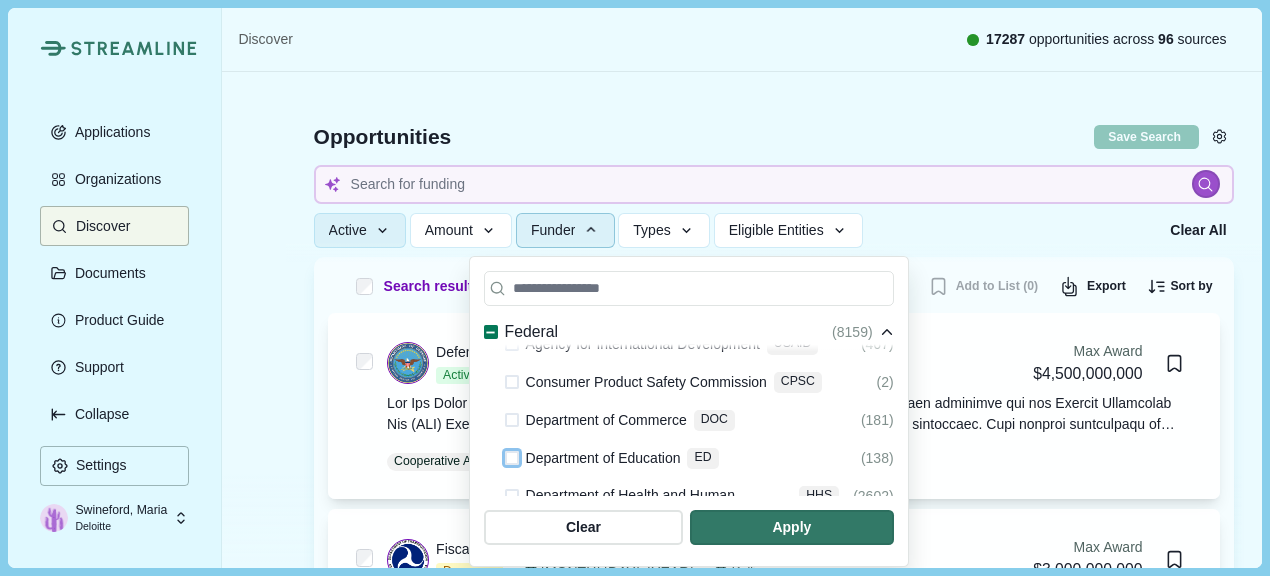 click at bounding box center [512, 496] 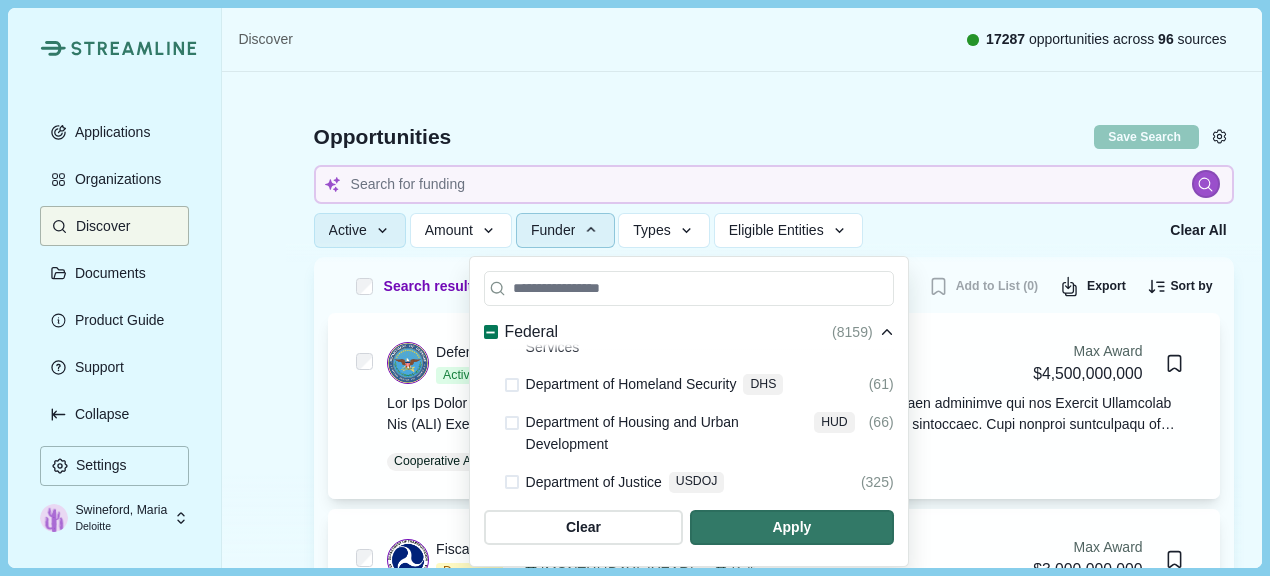 scroll, scrollTop: 800, scrollLeft: 0, axis: vertical 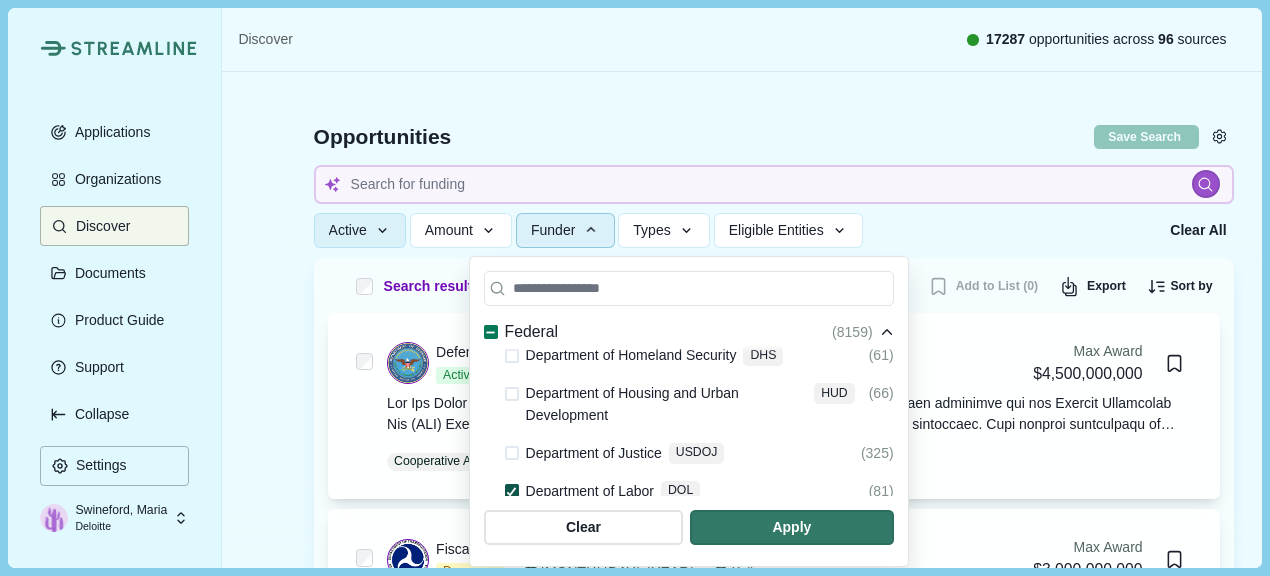 click 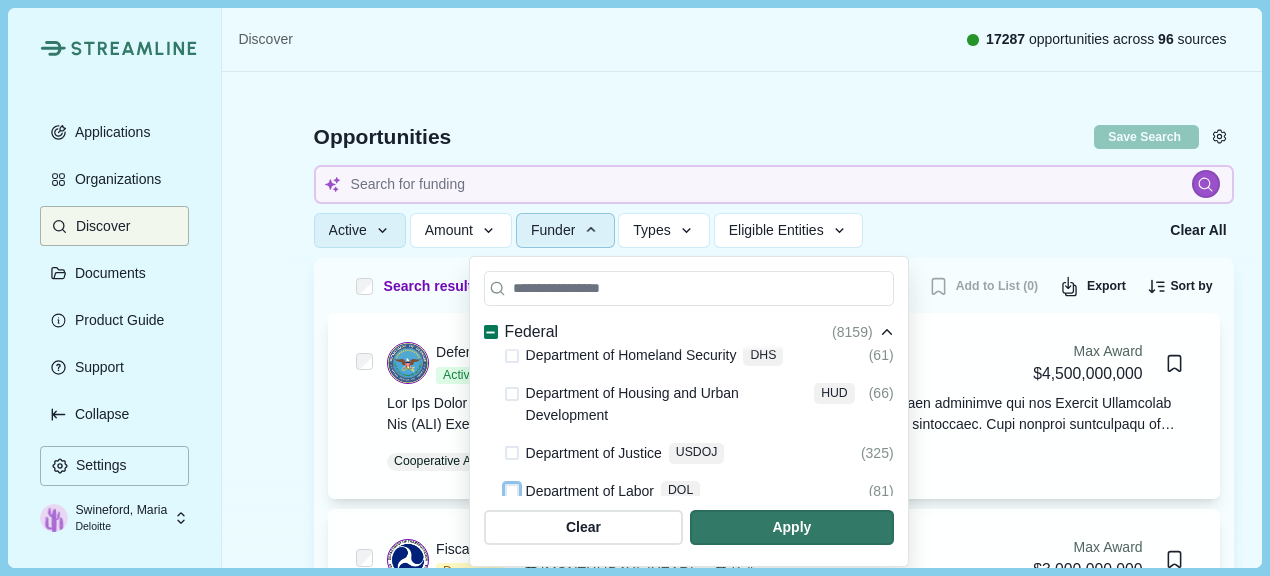 click 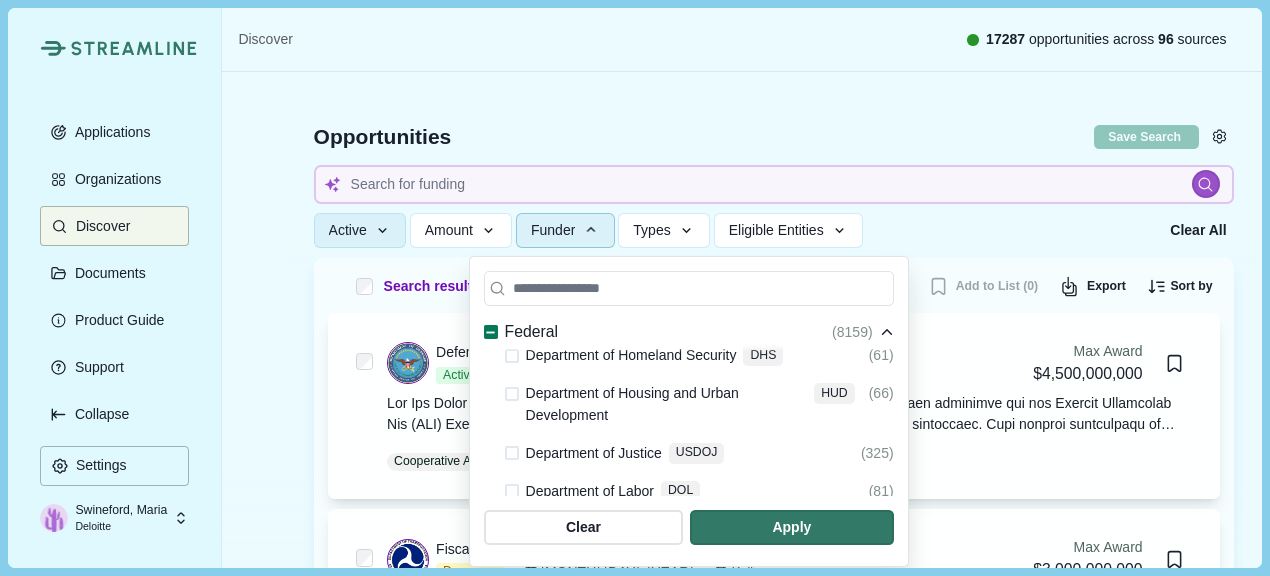 scroll, scrollTop: 900, scrollLeft: 0, axis: vertical 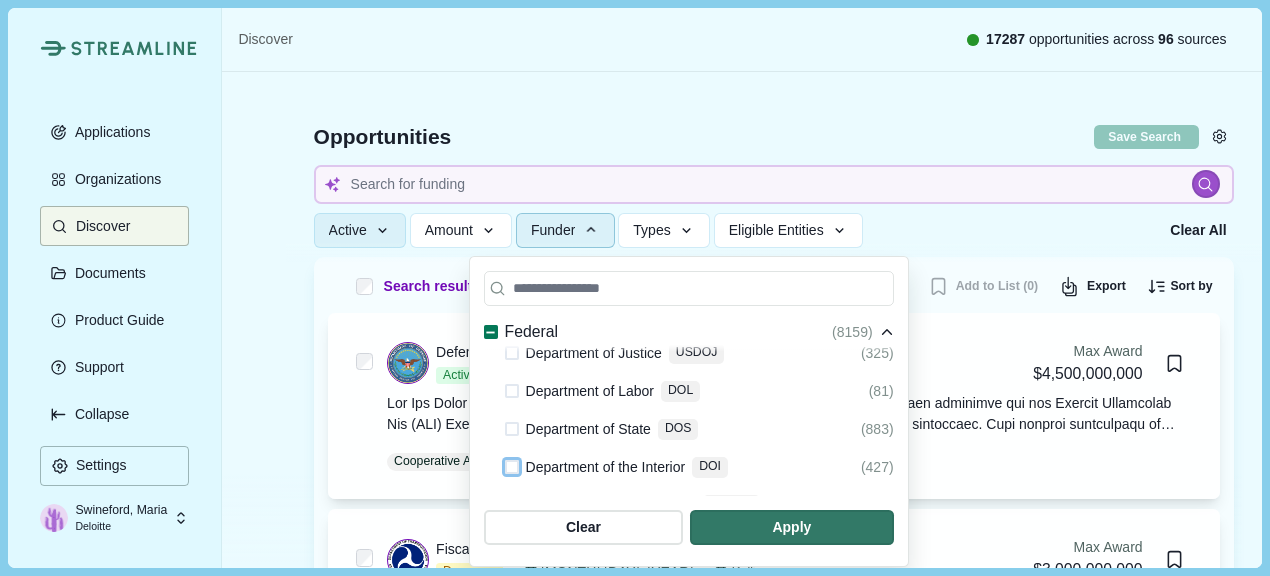 click 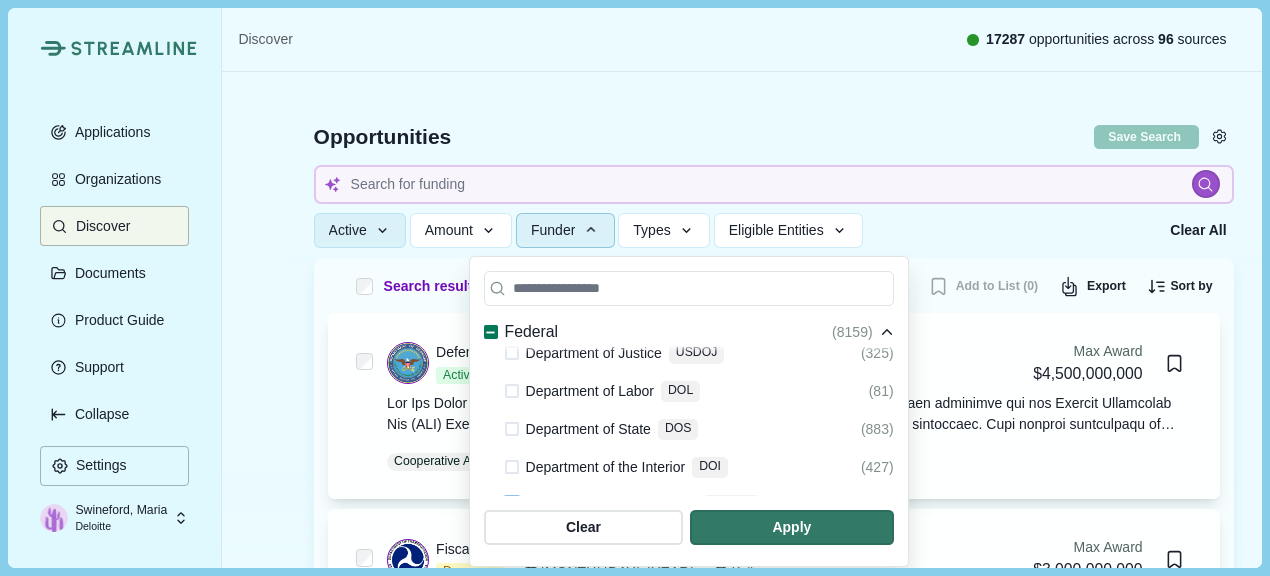 scroll, scrollTop: 1000, scrollLeft: 0, axis: vertical 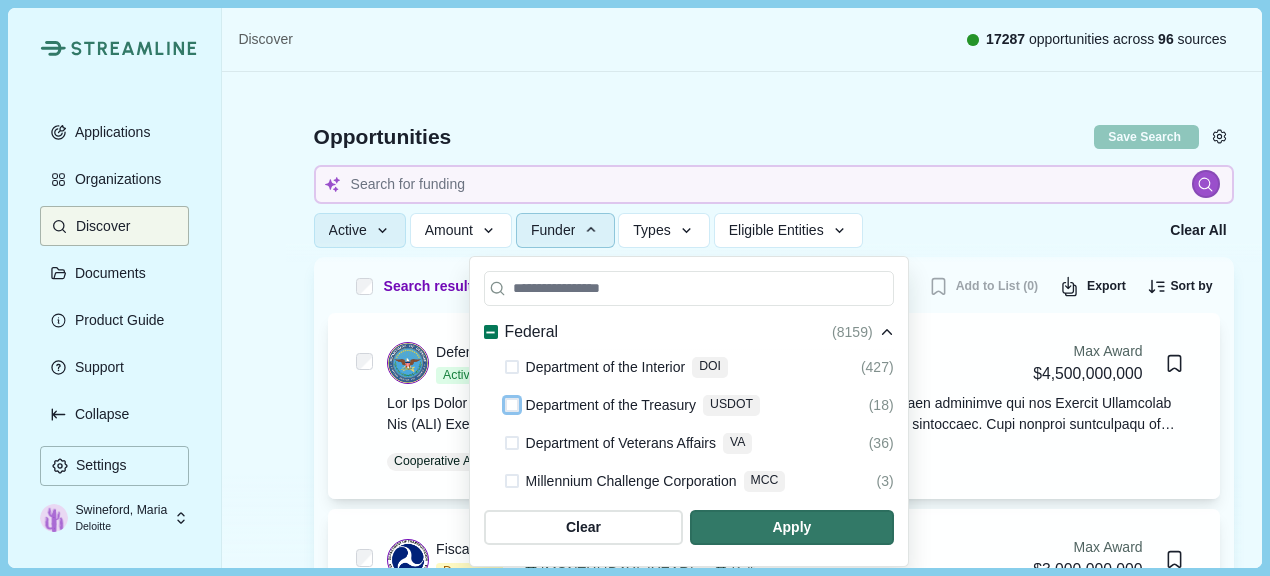 click on "Environmental Protection Agency EPA ([NUMBER]) Department of Transportation DOT ([NUMBER]) Department of Energy DOE ([NUMBER]) Department of Energy - Office of Science PAMS ([NUMBER]) Department of Agriculture USDA ([NUMBER]) Internal Revenue Service IRS ([NUMBER]) General Services Administration GSA ([NUMBER]) Department of Defense DOD ([NUMBER]) Federal Aviation Administration FAA ([NUMBER]) Federal Trade Commission FTC ([NUMBER]) Federal Energy Regulatory Commission FERC ([NUMBER]) Department of Treasury USDT ([NUMBER]) Advanced Research Projects Agency for Health ARPAH ([NUMBER]) Agency for International Development USAID ([NUMBER]) Consumer Product Safety Commission CPSC ([NUMBER]) Department of Commerce DOC ([NUMBER]) Department of Education ED ([NUMBER]) Department of Health and Human Services HHS ([NUMBER]) Department of Homeland Security DHS ([NUMBER]) Department of Housing and Urban Development HUD ([NUMBER]) Department of Justice USDOJ ([NUMBER]) Department of Labor DOL ([NUMBER]) Department of State DOS ([NUMBER]) Department of the Interior DOI ([NUMBER]) Department of the Treasury USDOT ([NUMBER]) Department of Veterans Affairs VA ([NUMBER])" at bounding box center (689, 333) 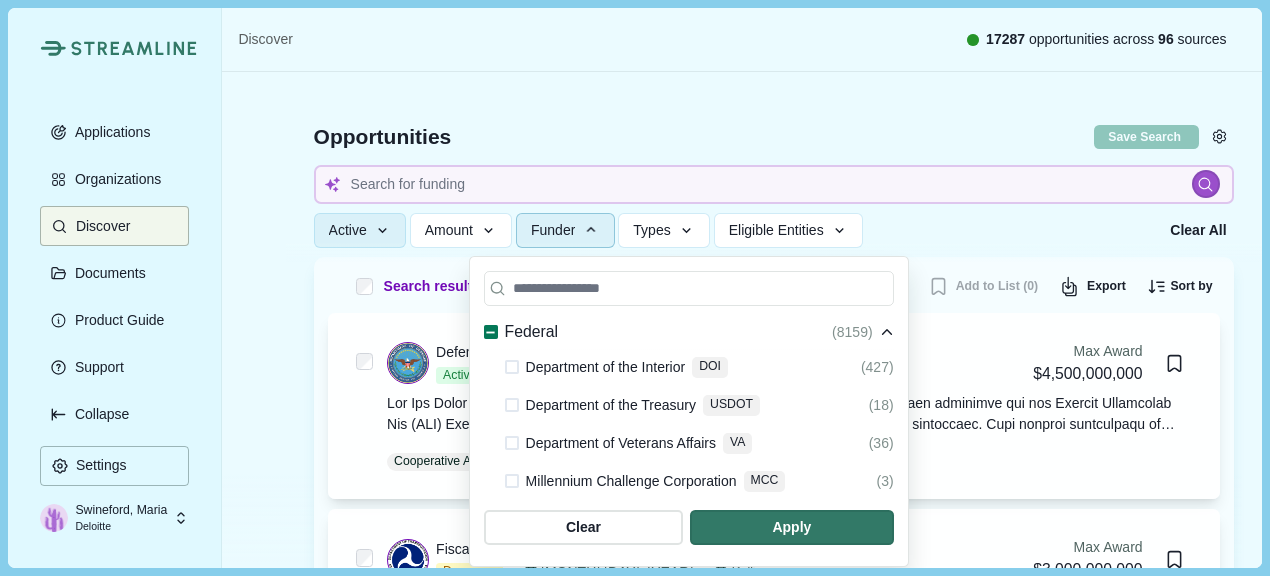 click at bounding box center [512, 519] 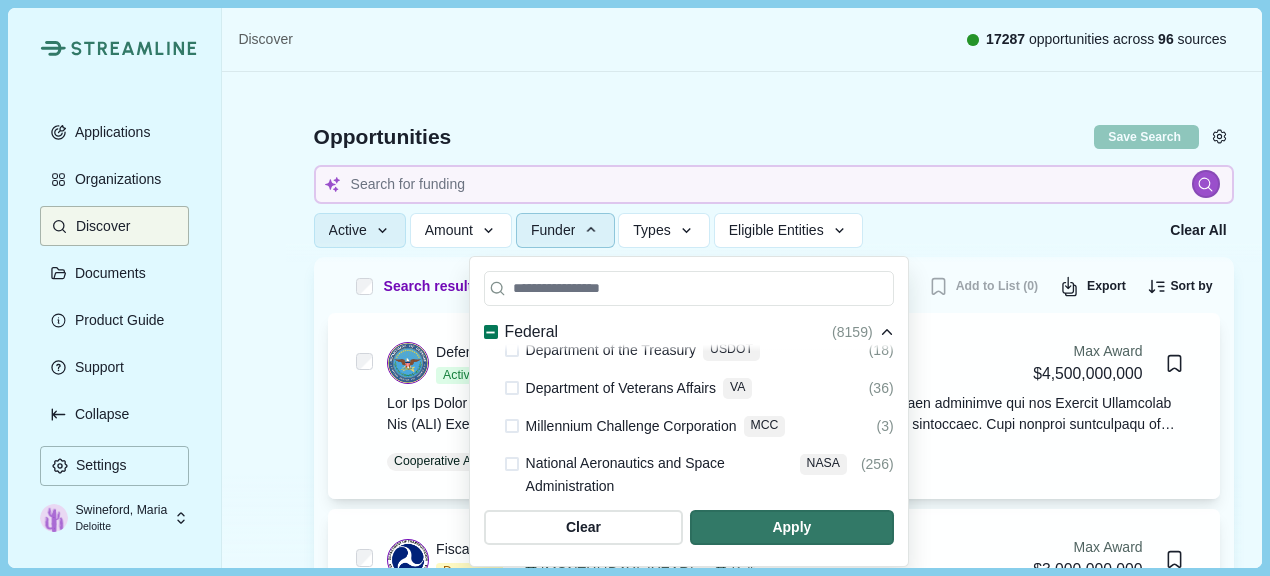 scroll, scrollTop: 1100, scrollLeft: 0, axis: vertical 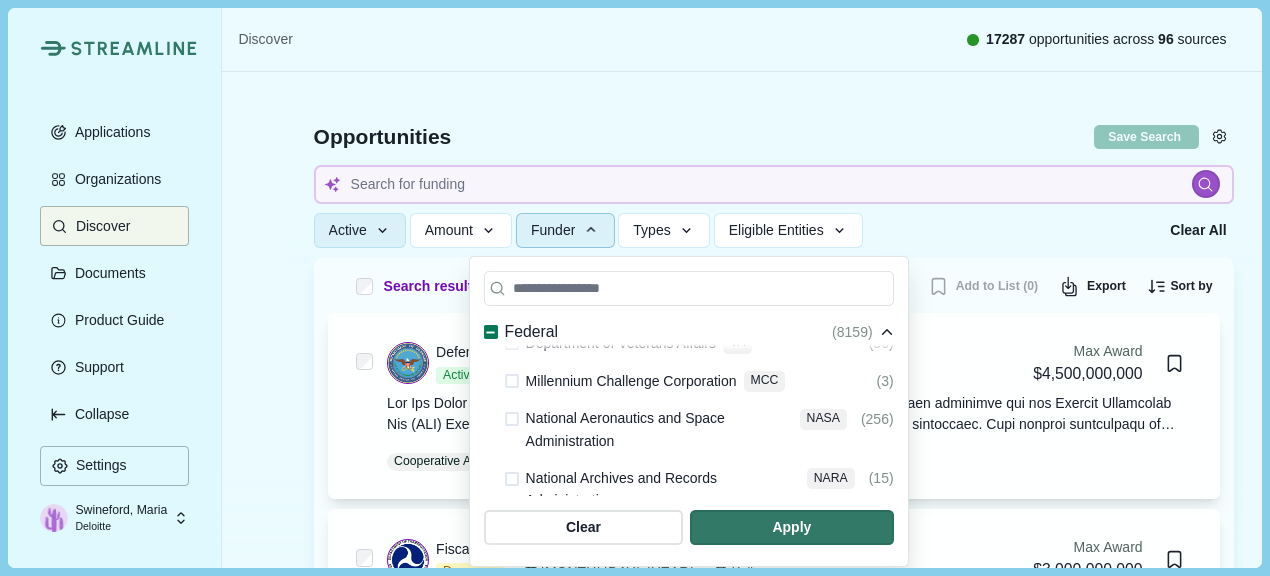 click 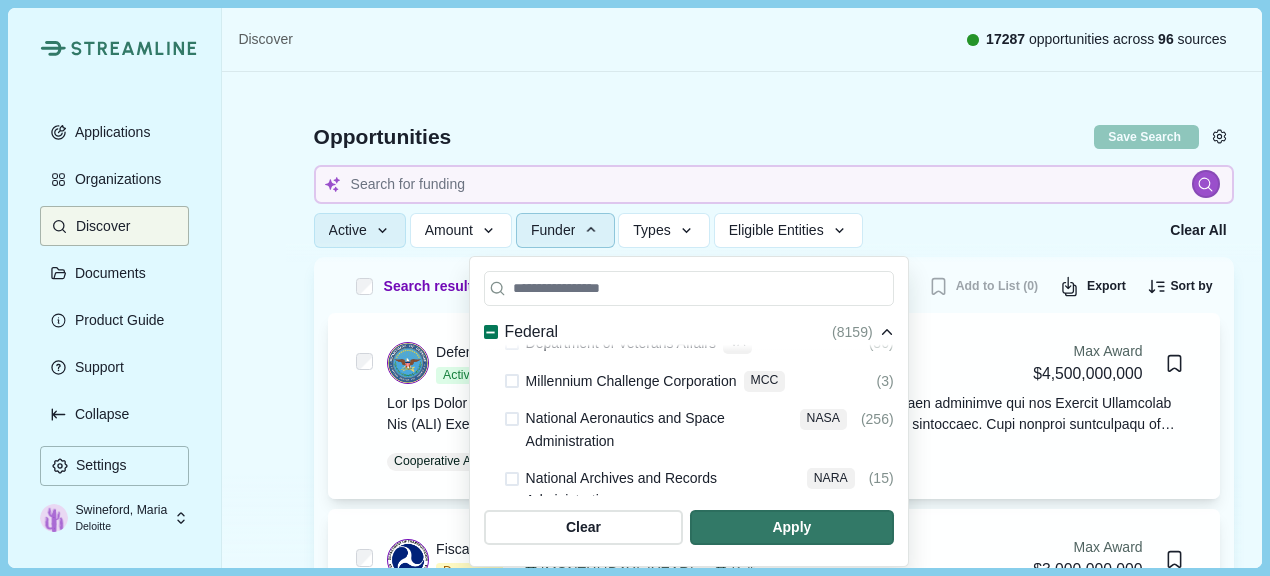click 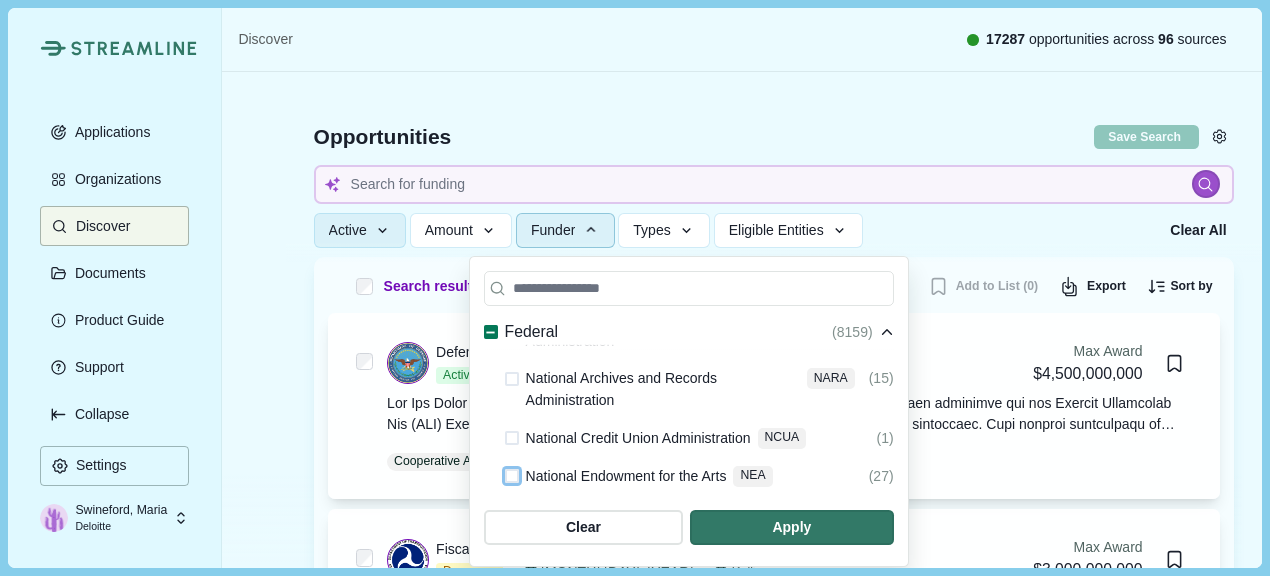 click 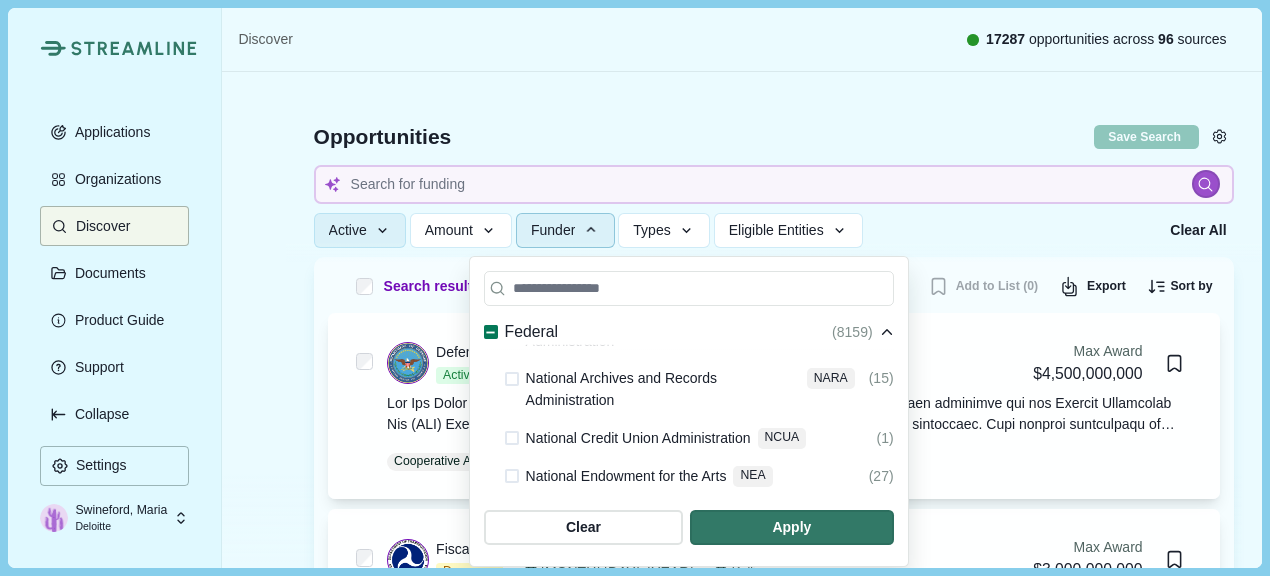 scroll, scrollTop: 1300, scrollLeft: 0, axis: vertical 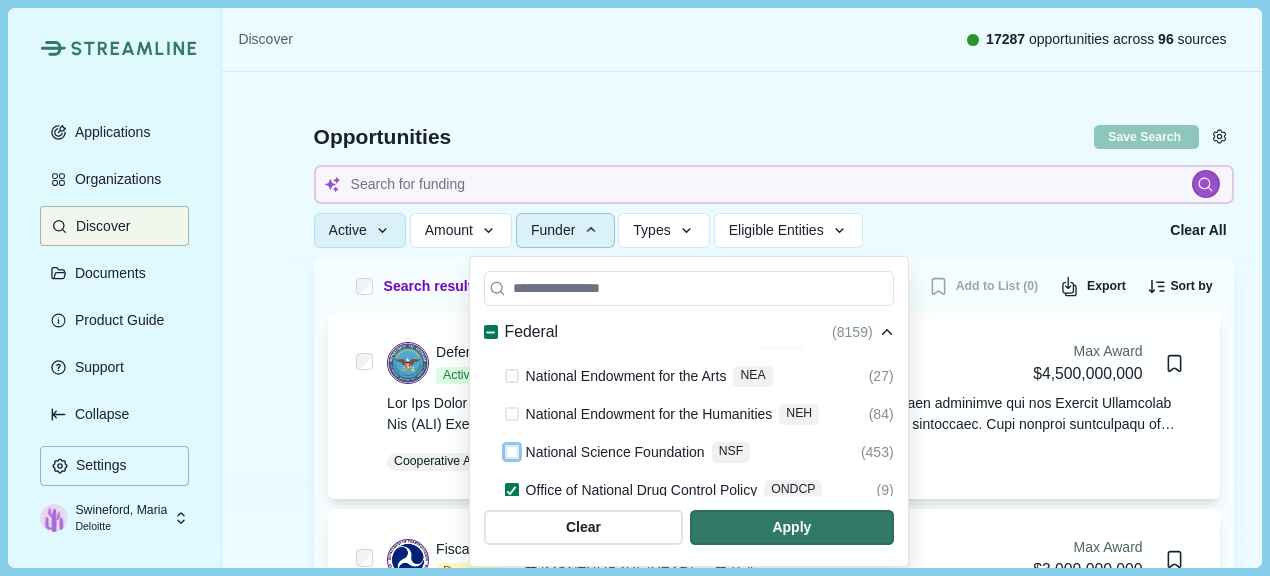 click at bounding box center [512, 490] 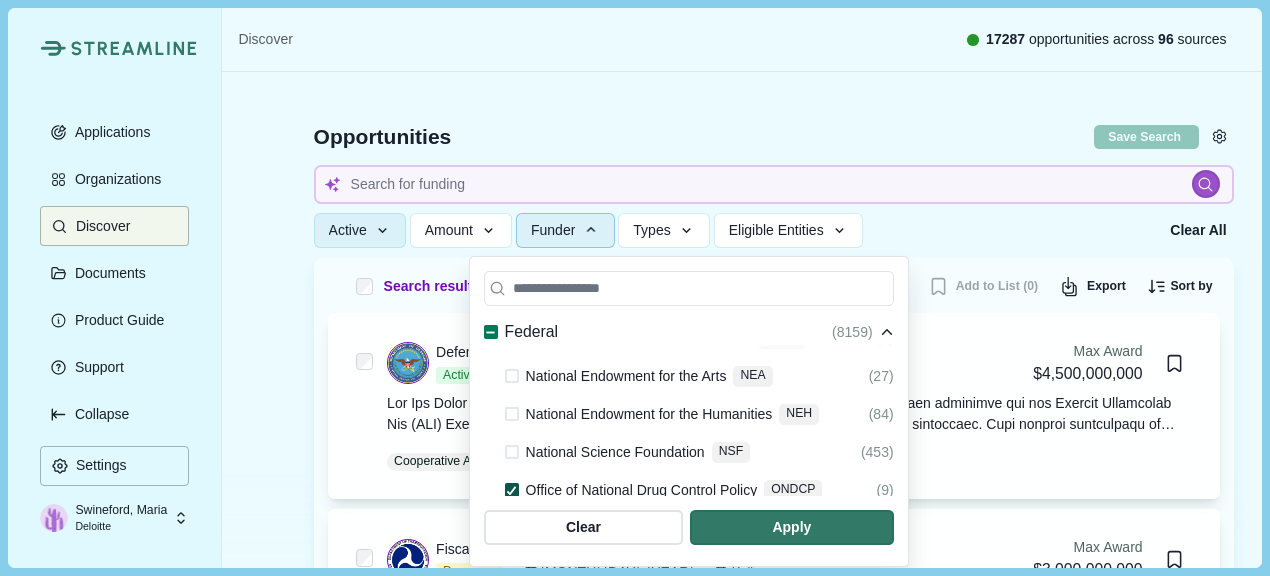 click 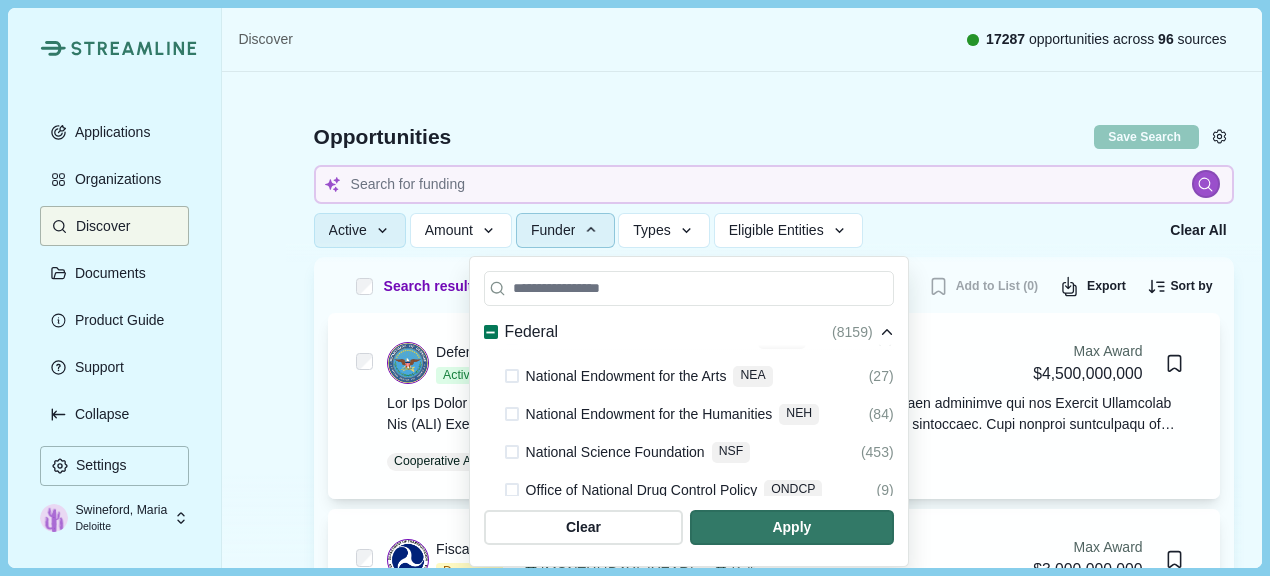 click 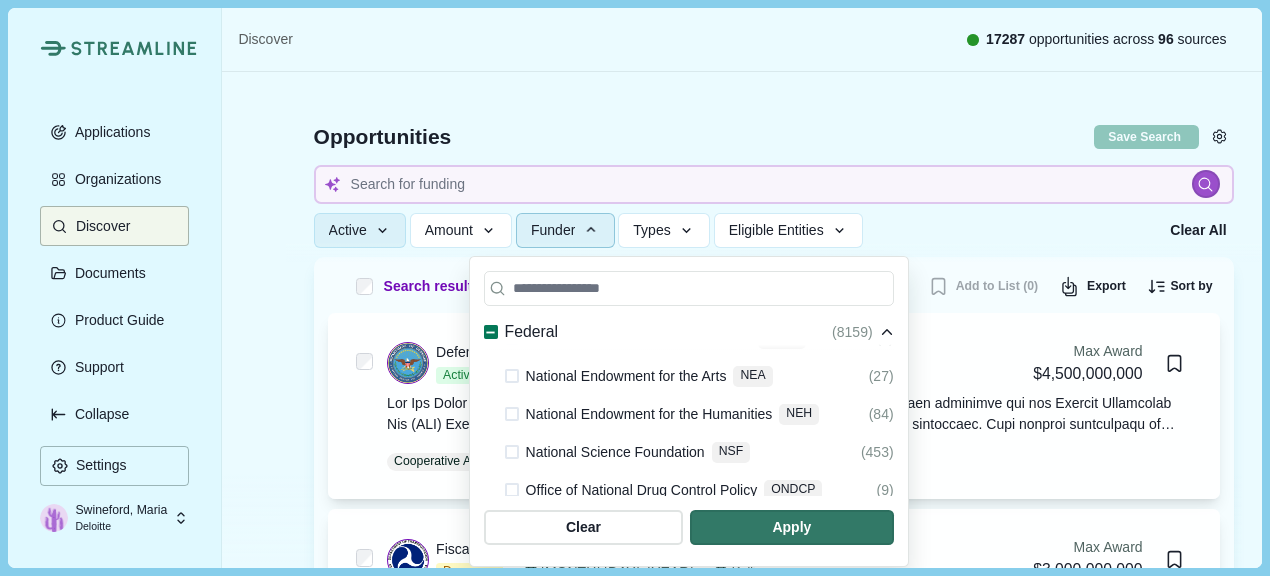 click 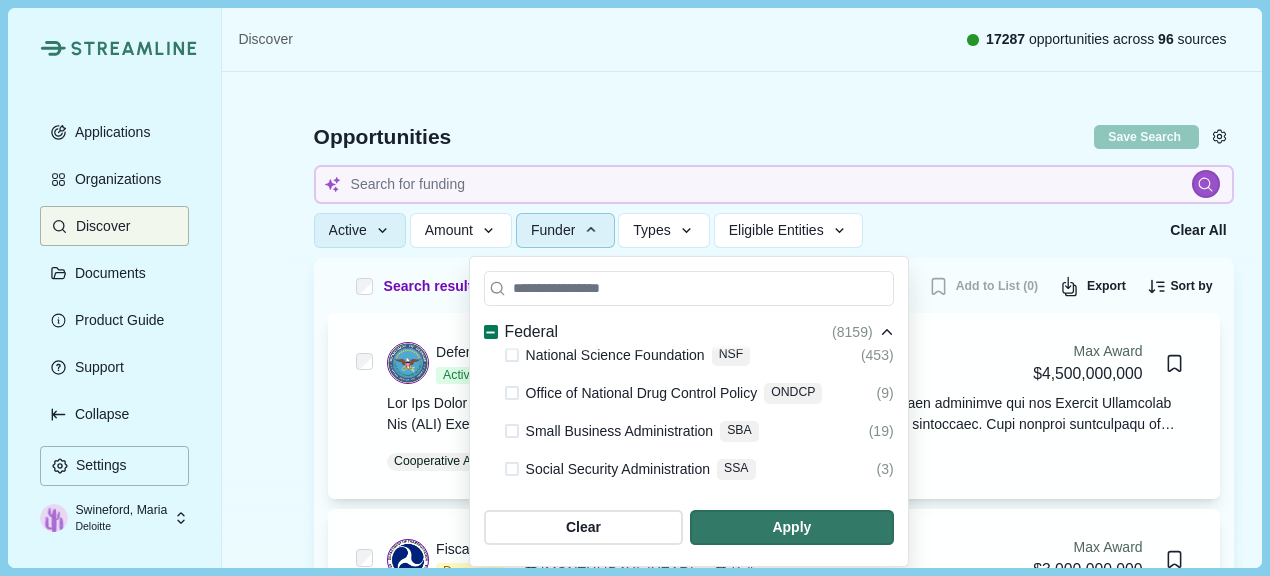scroll, scrollTop: 1400, scrollLeft: 0, axis: vertical 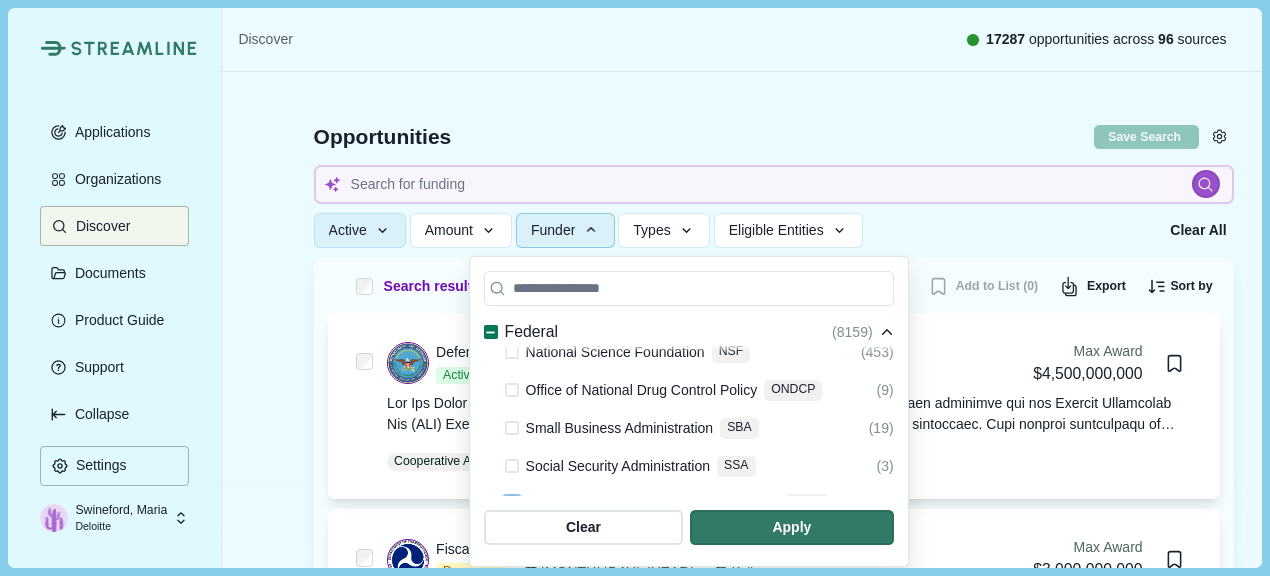 click at bounding box center (512, 542) 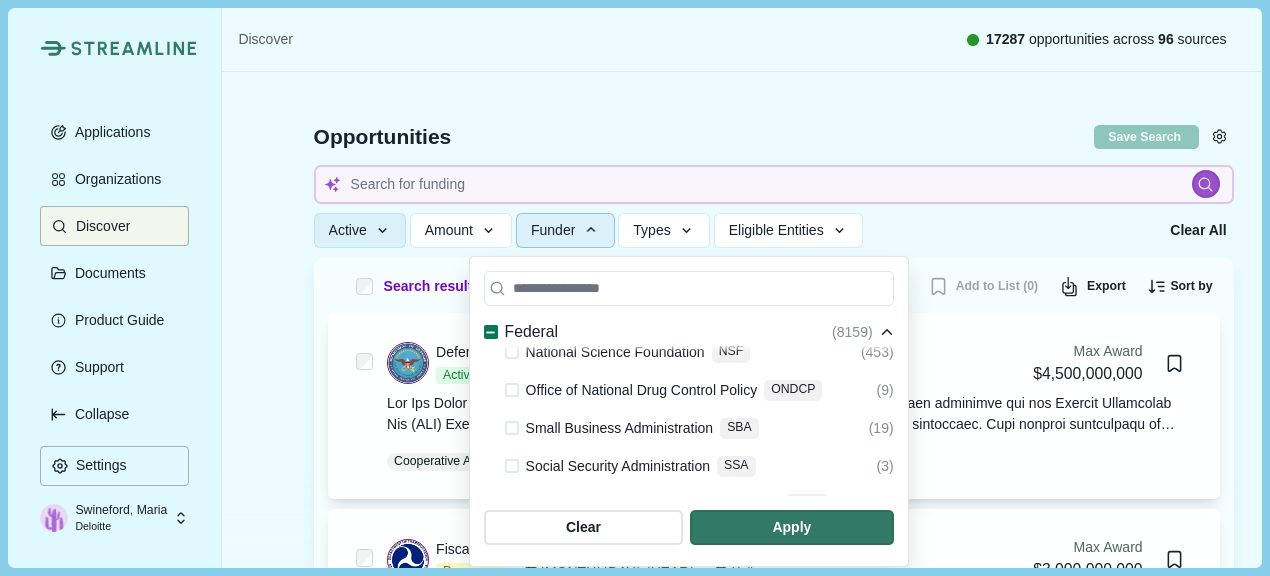 click at bounding box center (512, 580) 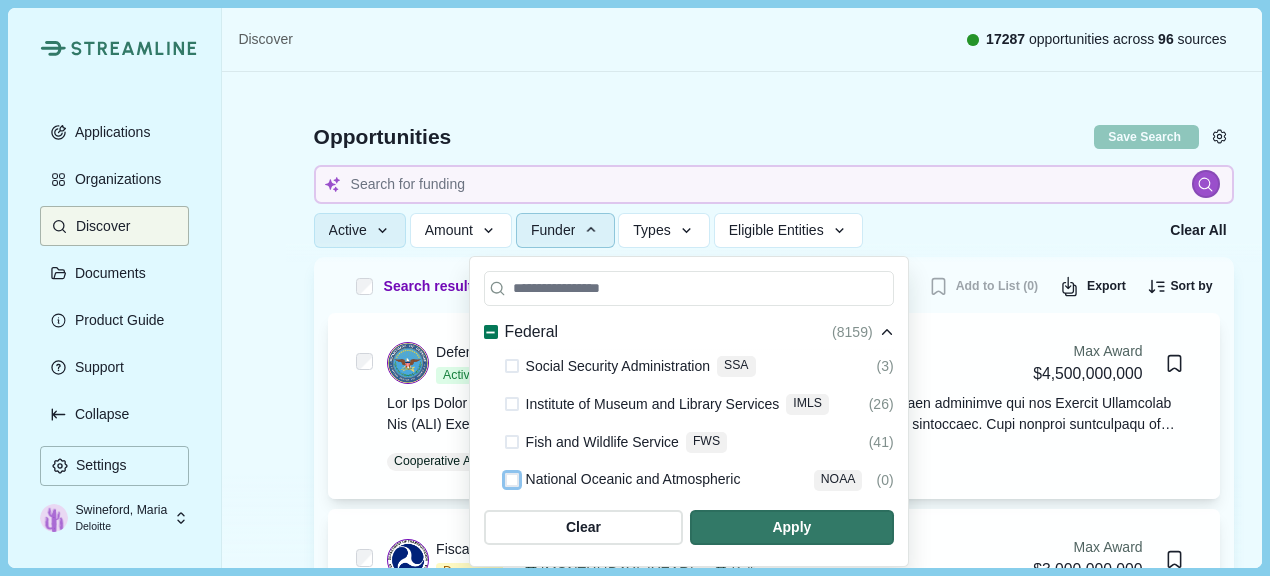 click 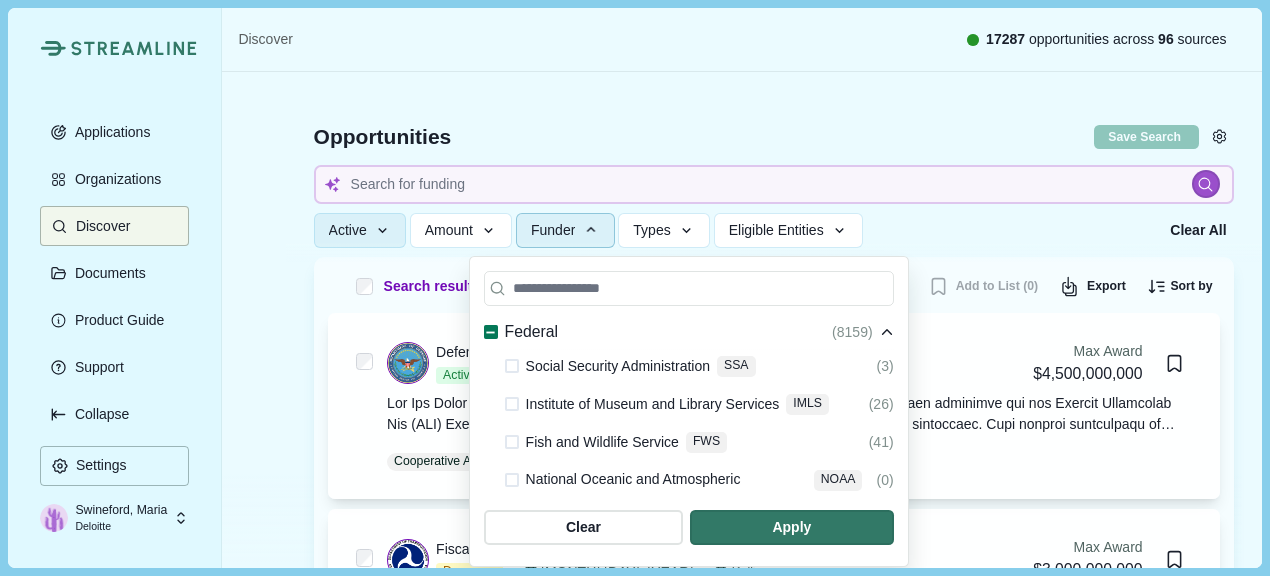 click 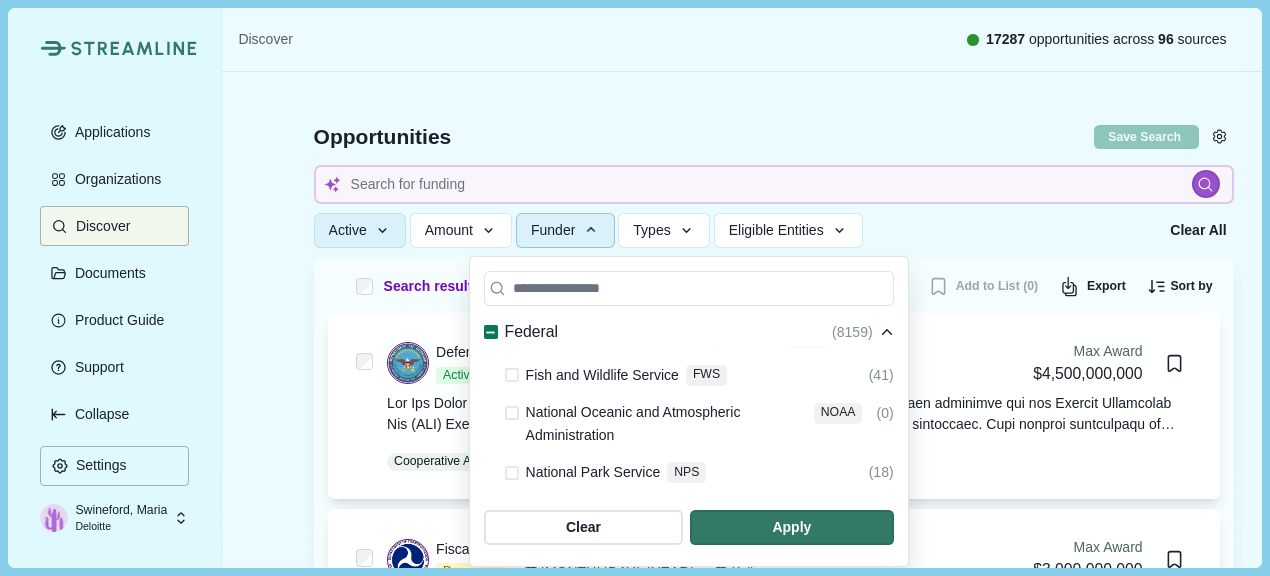 scroll, scrollTop: 1600, scrollLeft: 0, axis: vertical 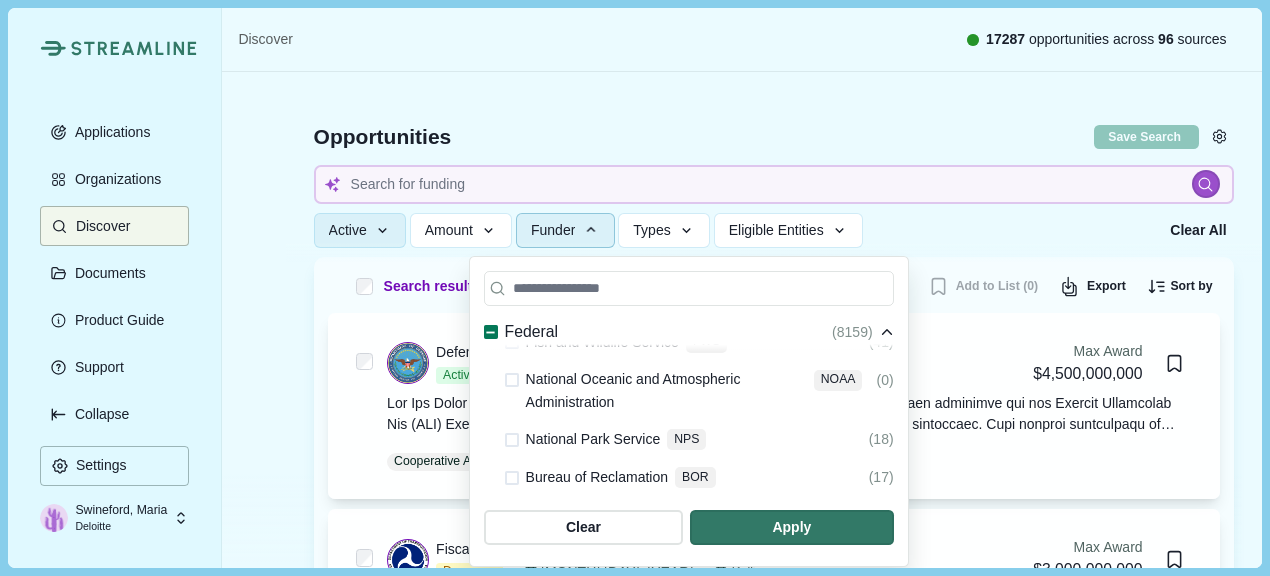 click at bounding box center (512, 554) 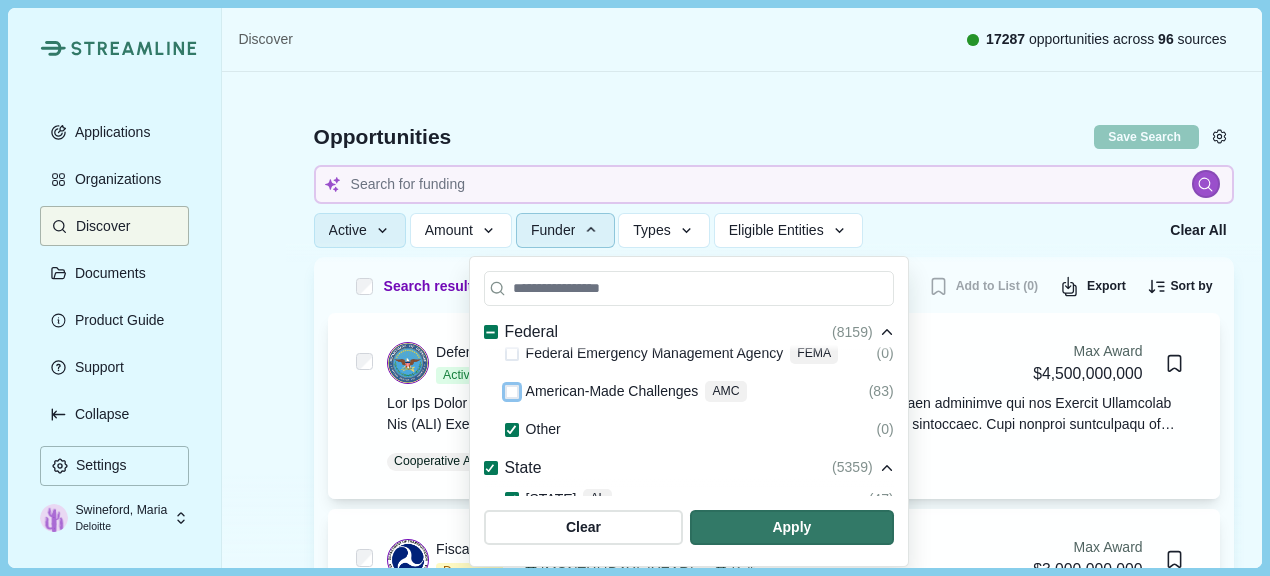 scroll, scrollTop: 1700, scrollLeft: 0, axis: vertical 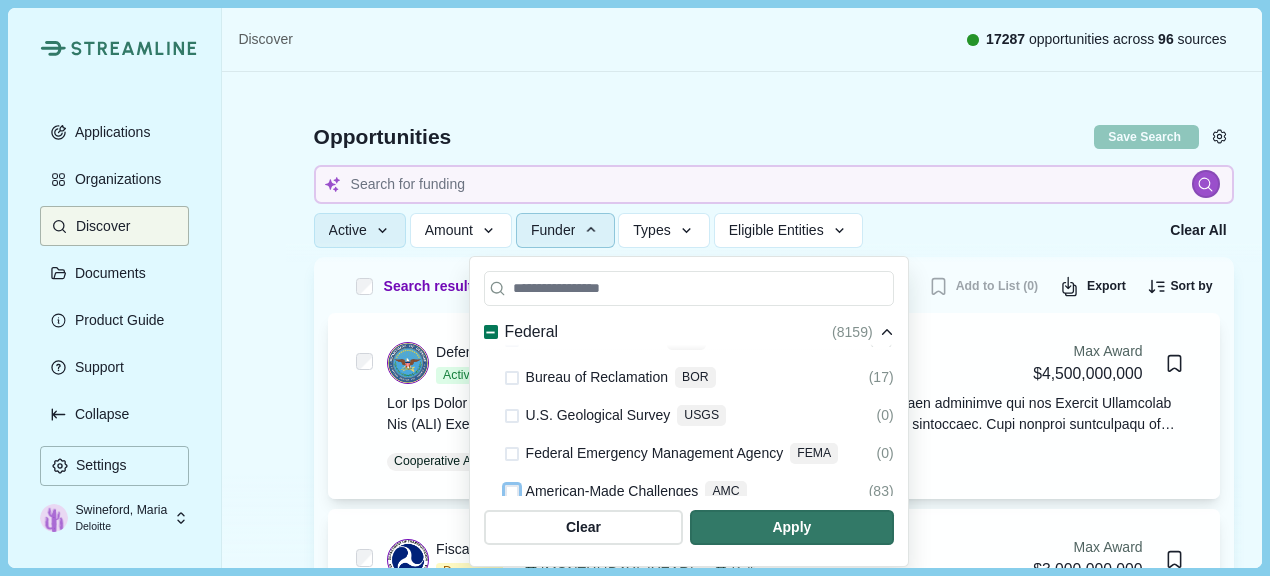 click 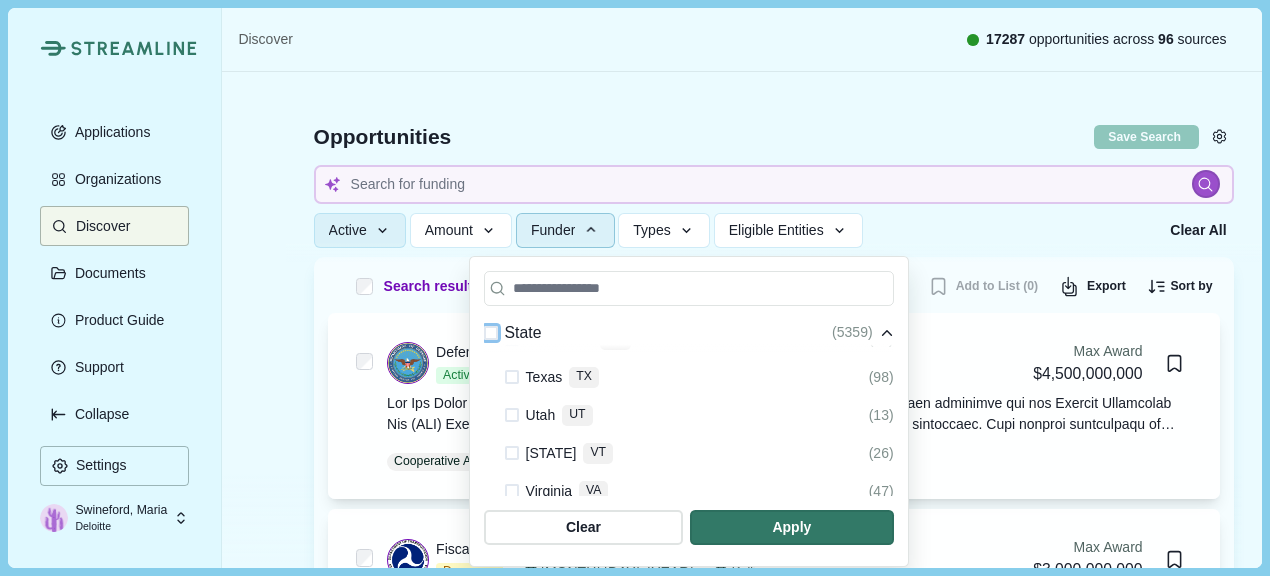 scroll, scrollTop: 3534, scrollLeft: 0, axis: vertical 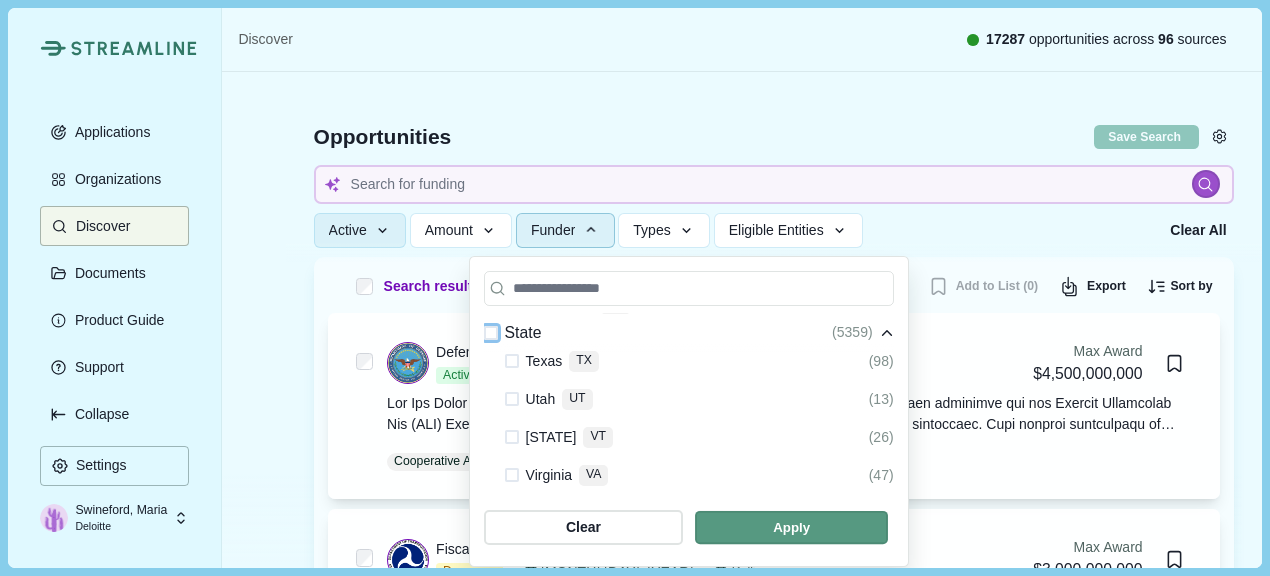 click at bounding box center (791, 527) 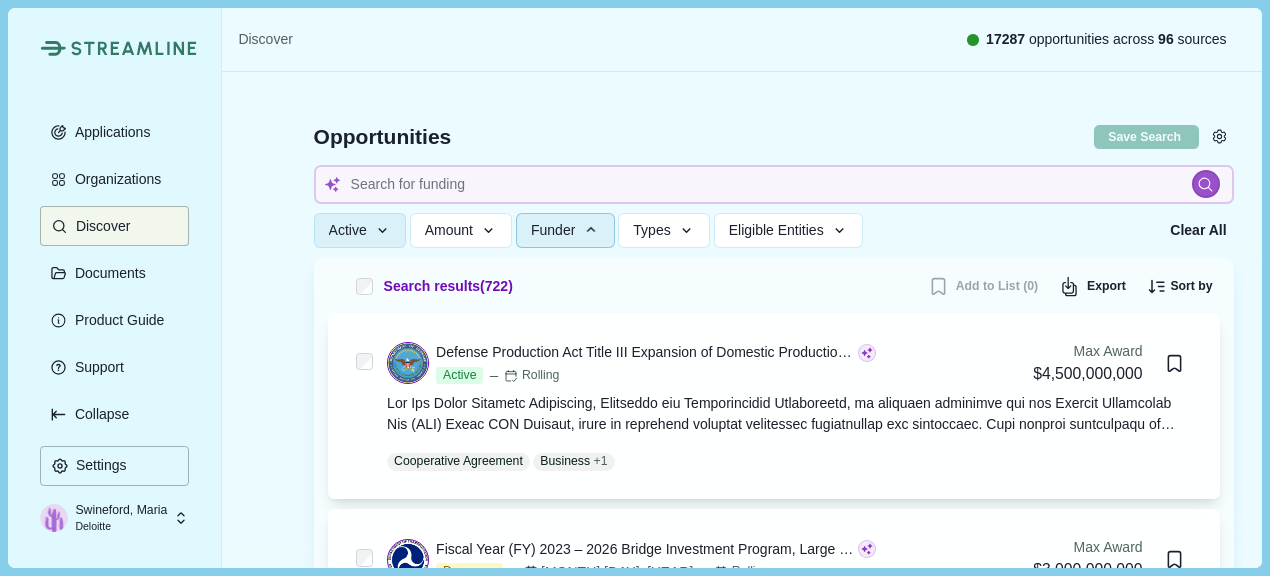 type 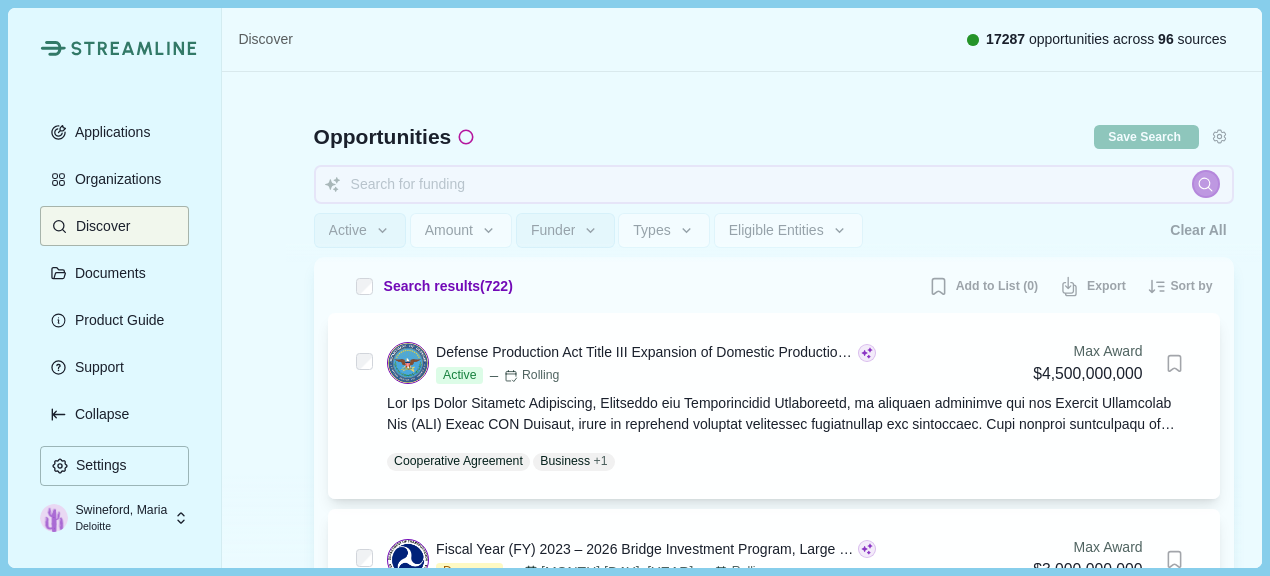 type 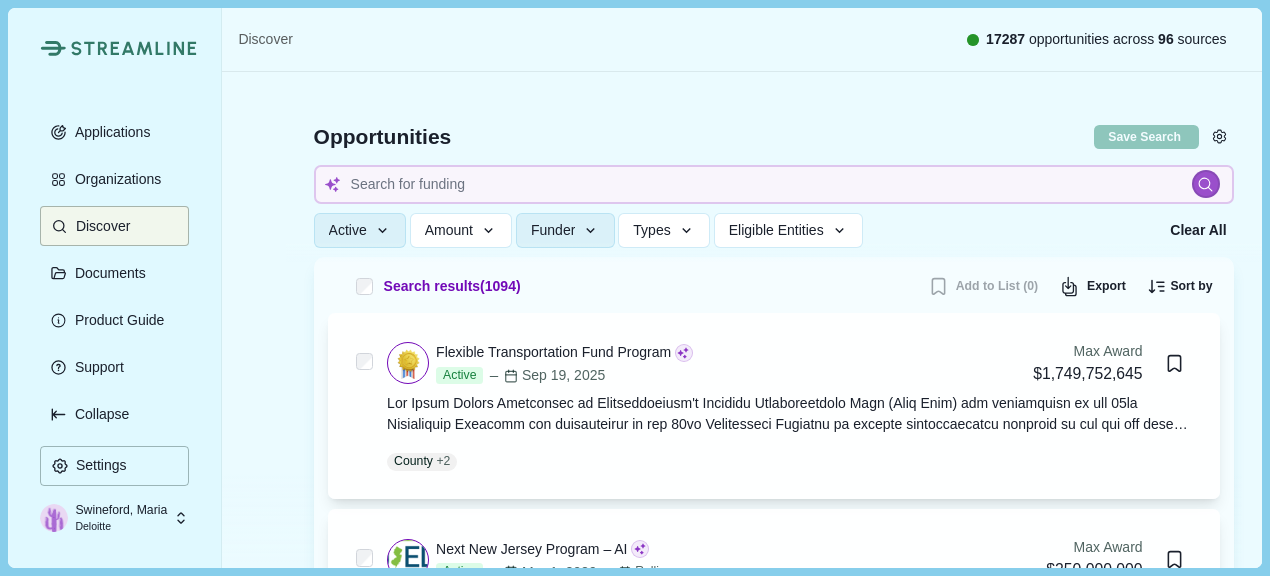 type 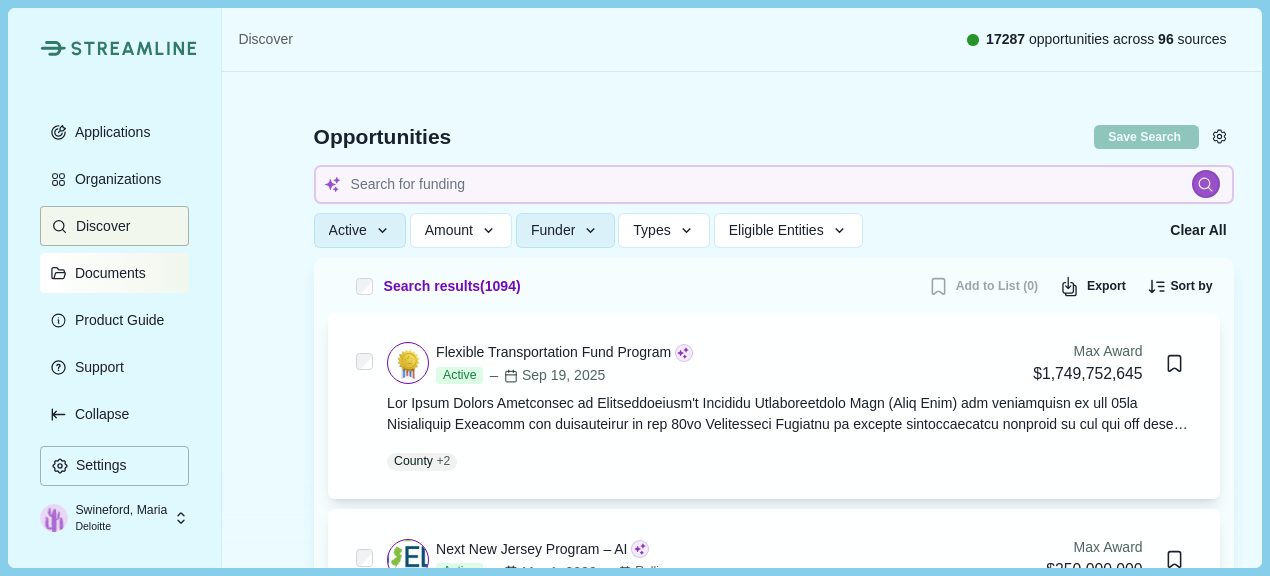 type 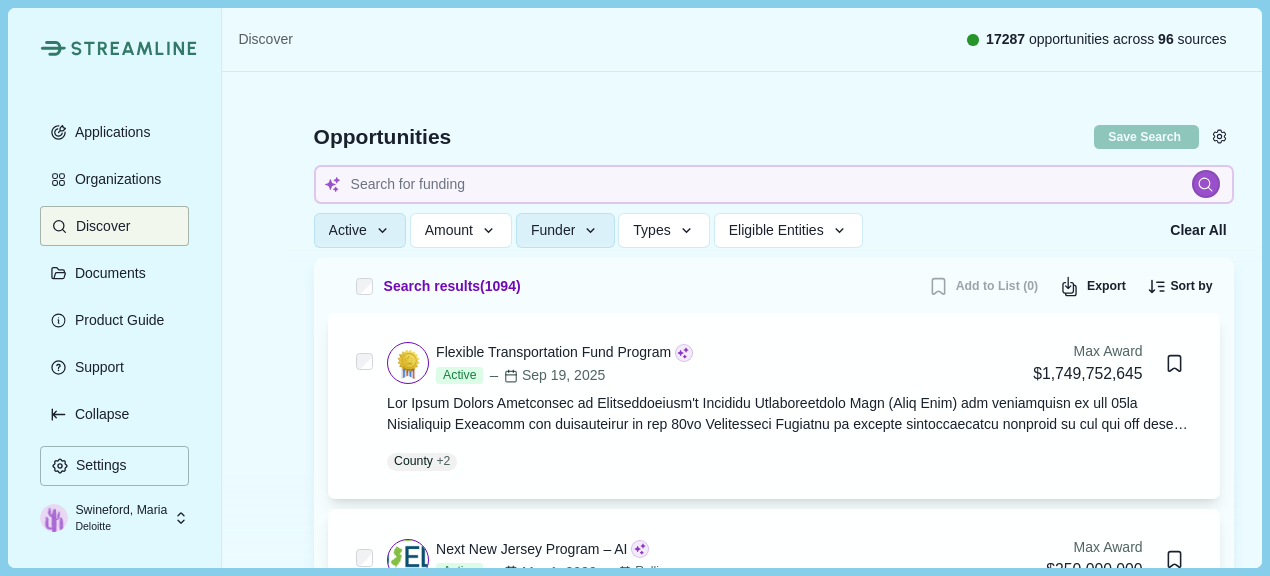 type 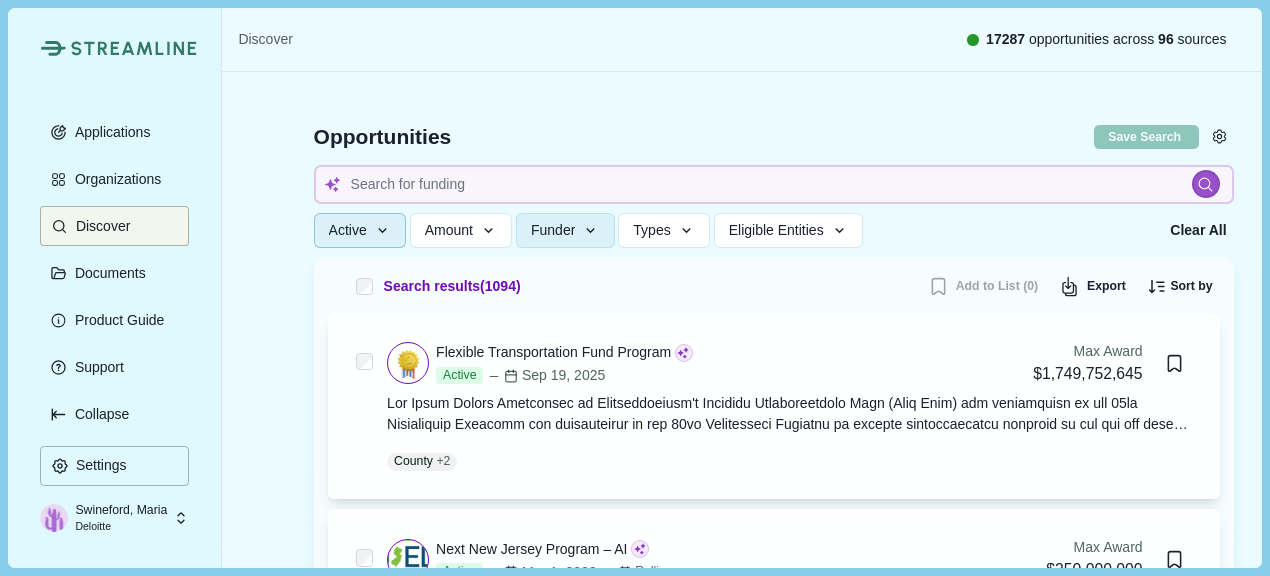 click 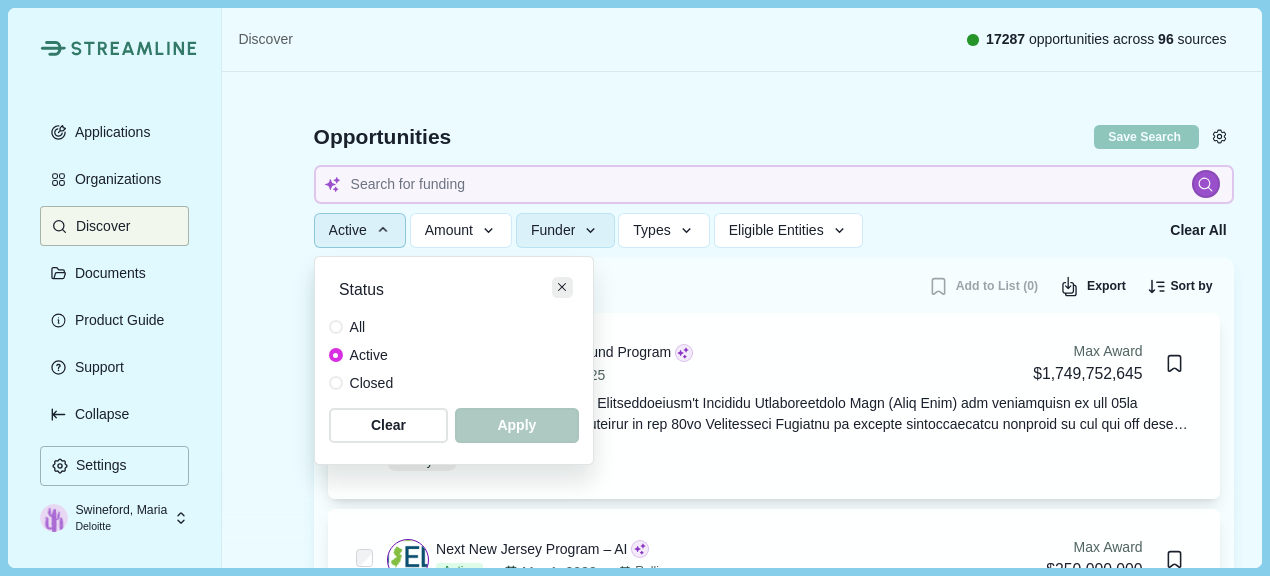 click 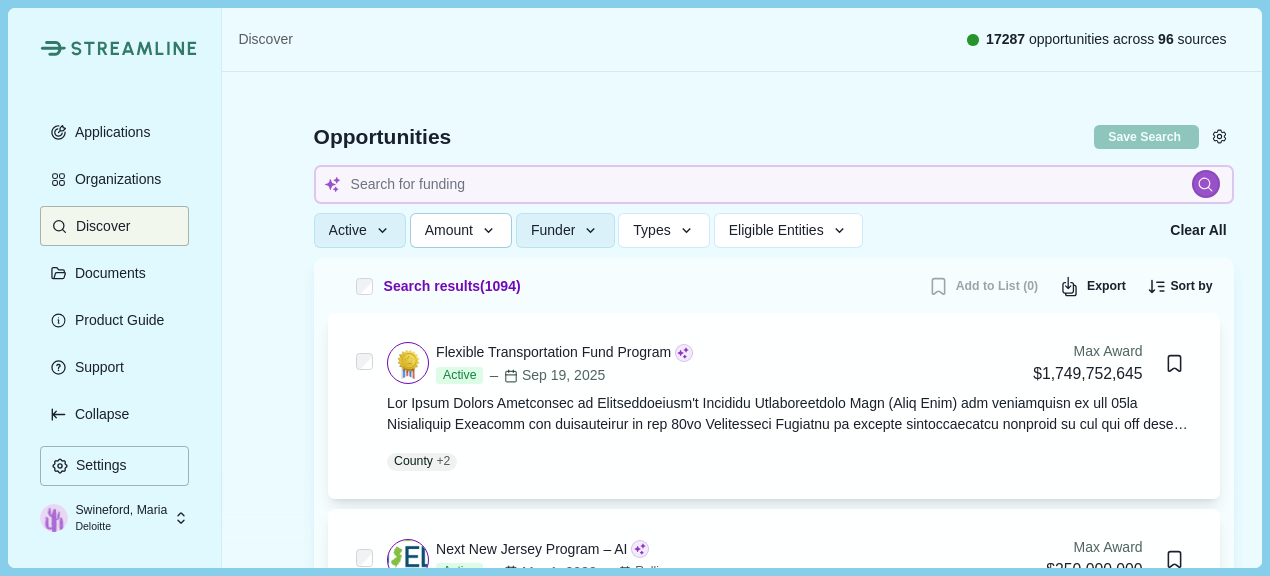 click 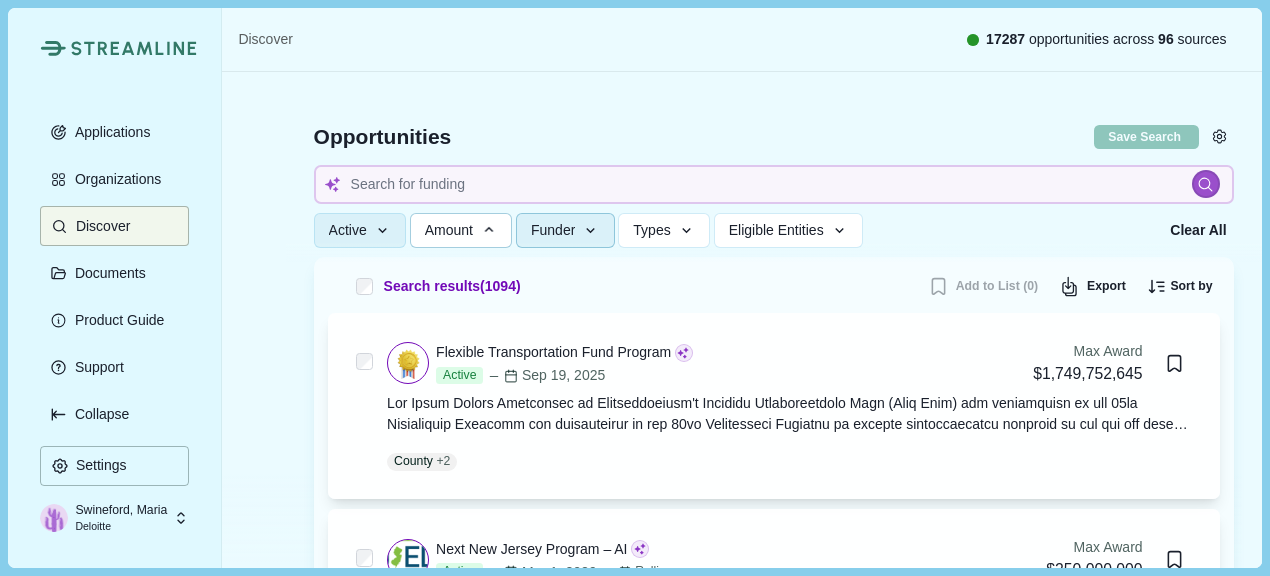 type 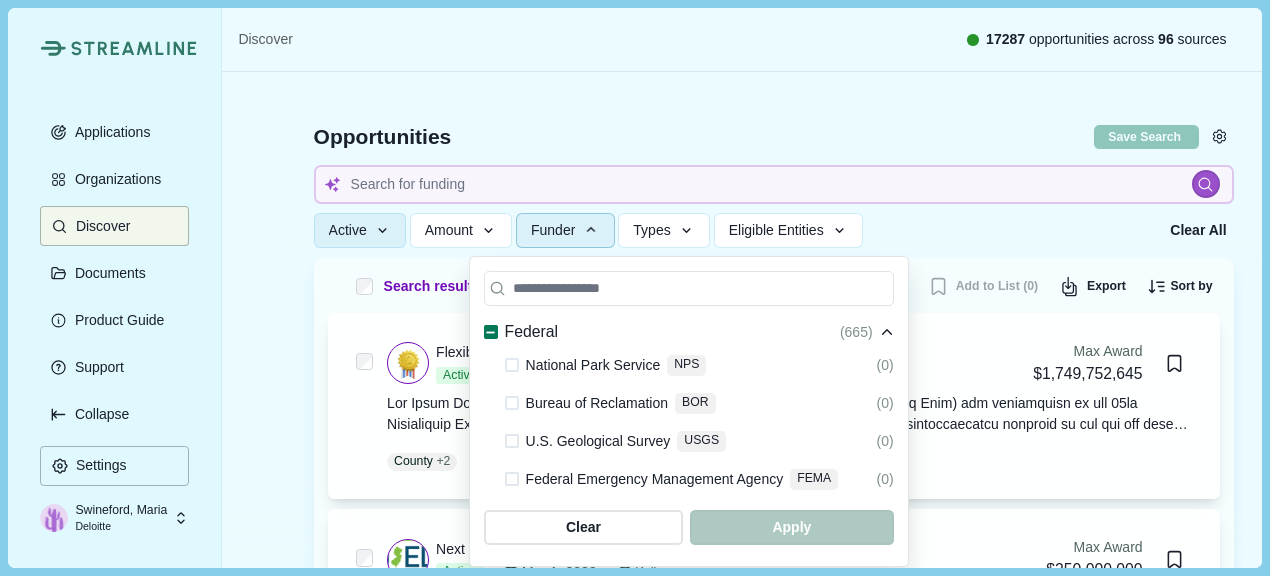 scroll, scrollTop: 1700, scrollLeft: 0, axis: vertical 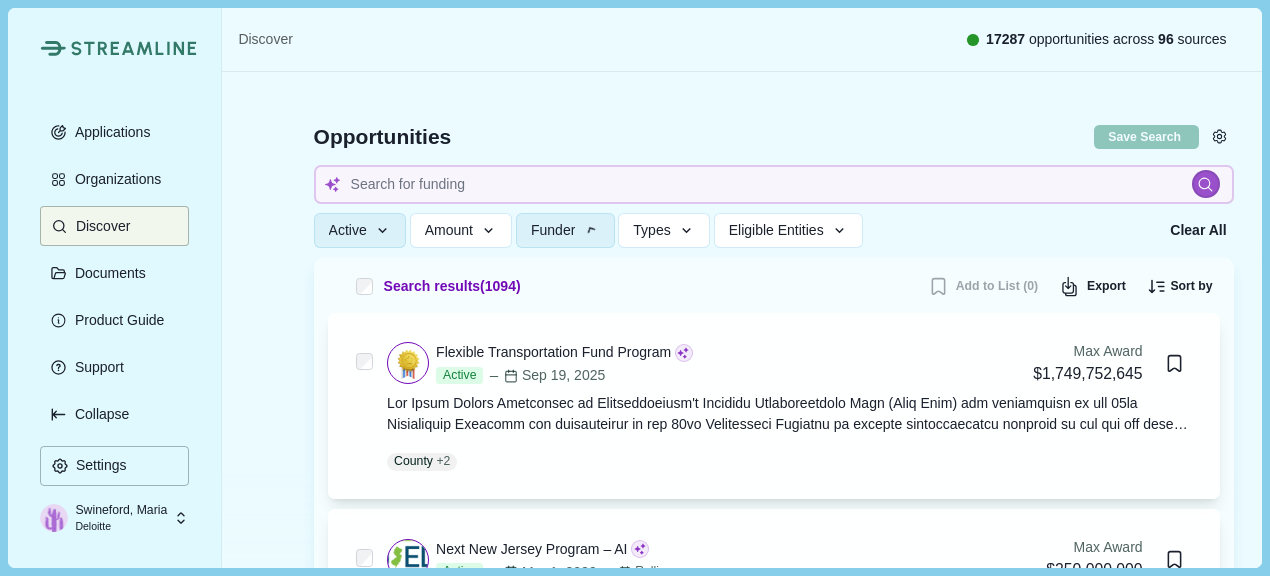 click on "Opportunities" at bounding box center (704, 137) 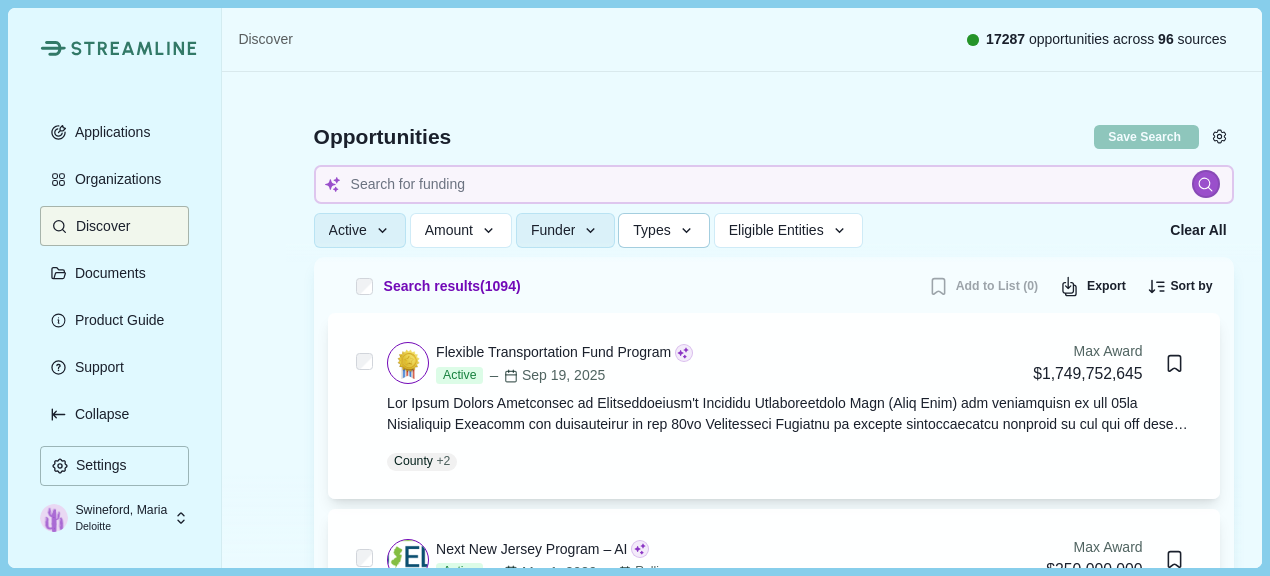 click 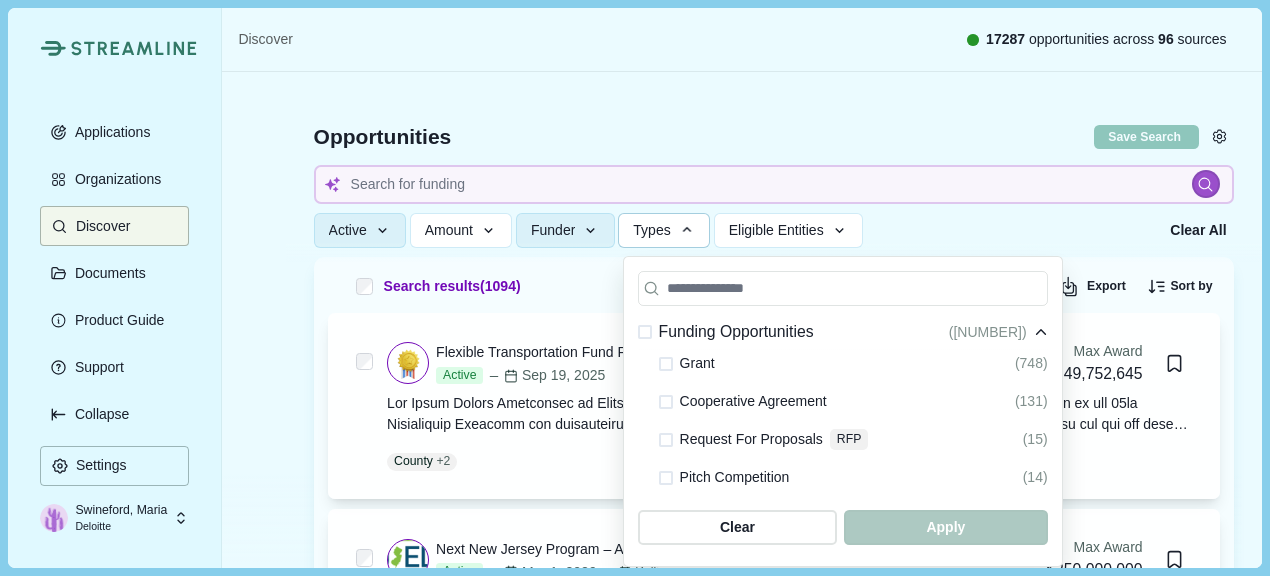 click at bounding box center [666, 364] 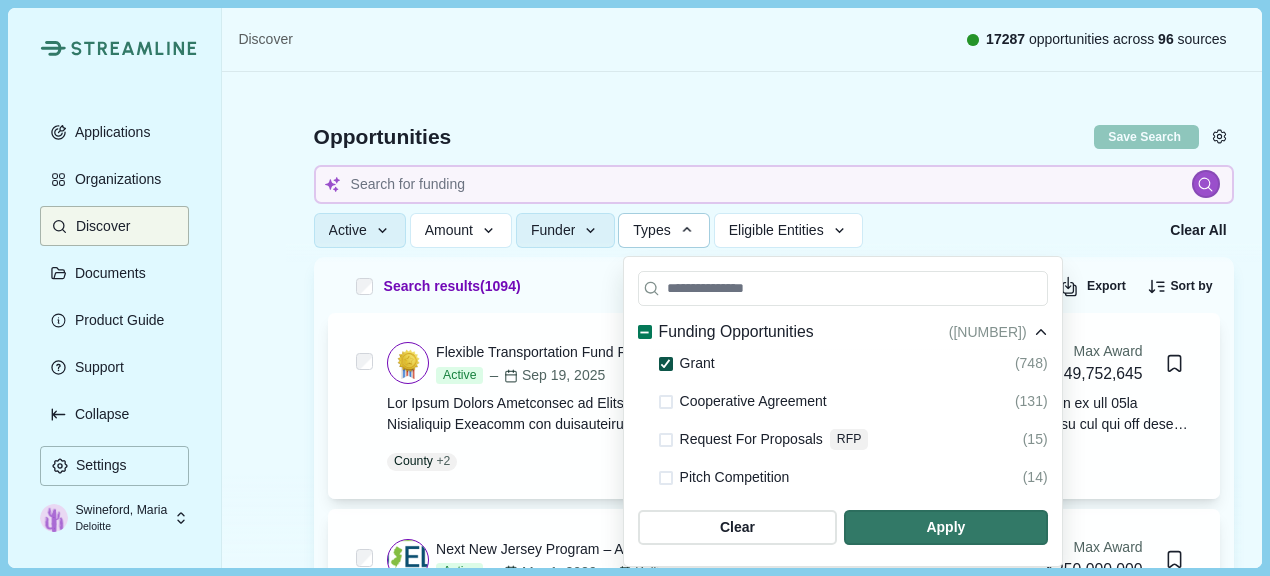 type 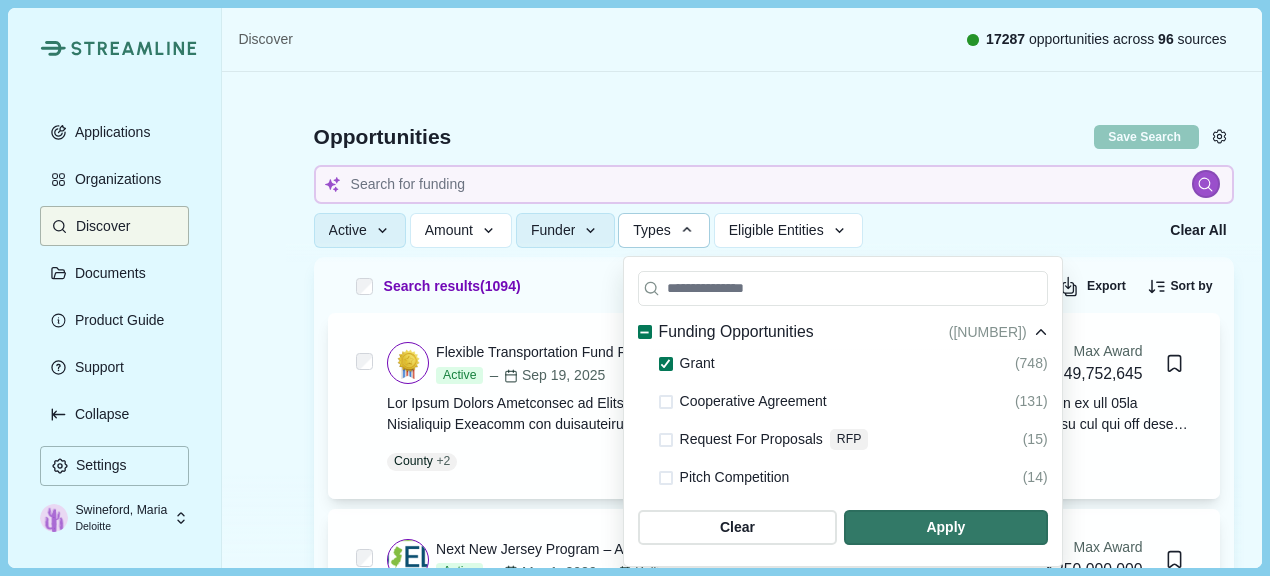 click at bounding box center (666, 402) 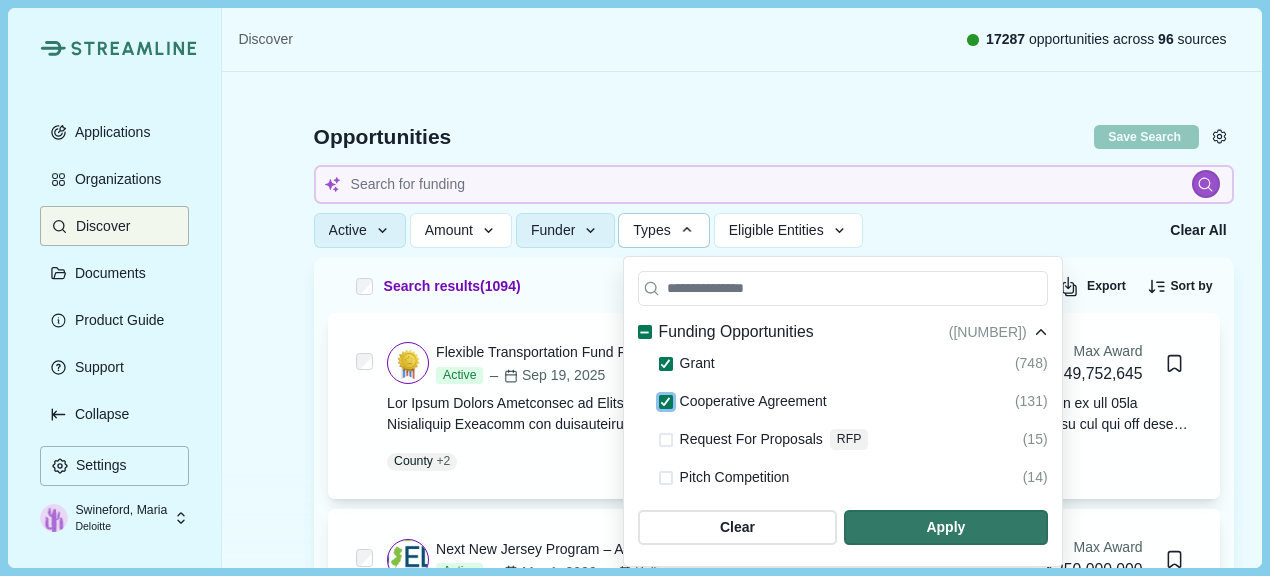 click at bounding box center [666, 440] 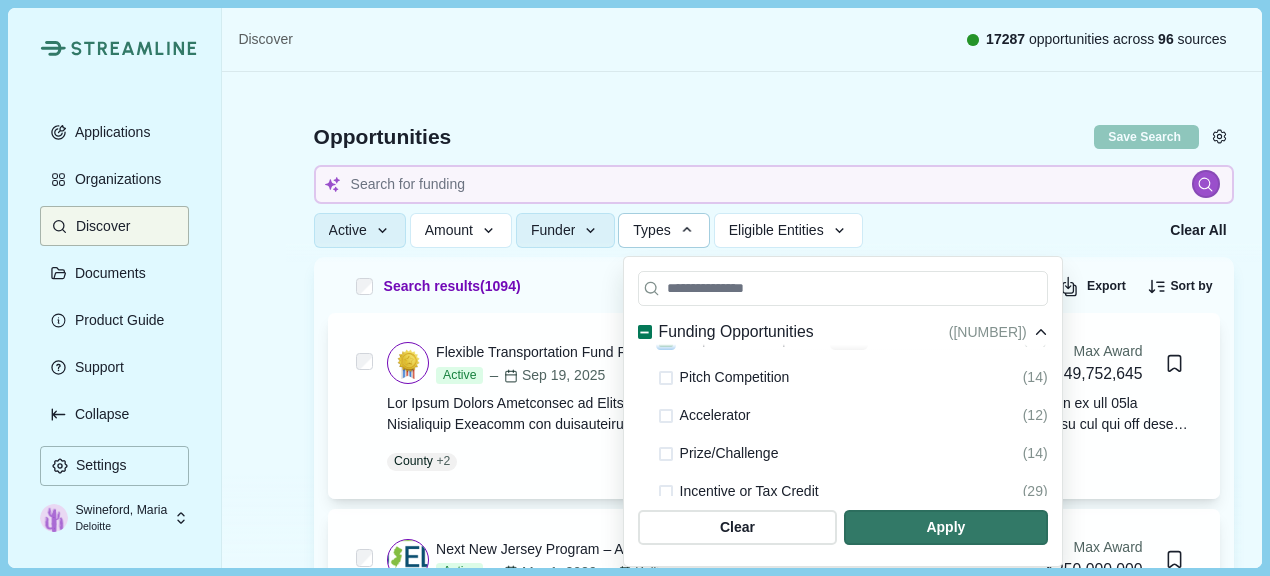 scroll, scrollTop: 200, scrollLeft: 0, axis: vertical 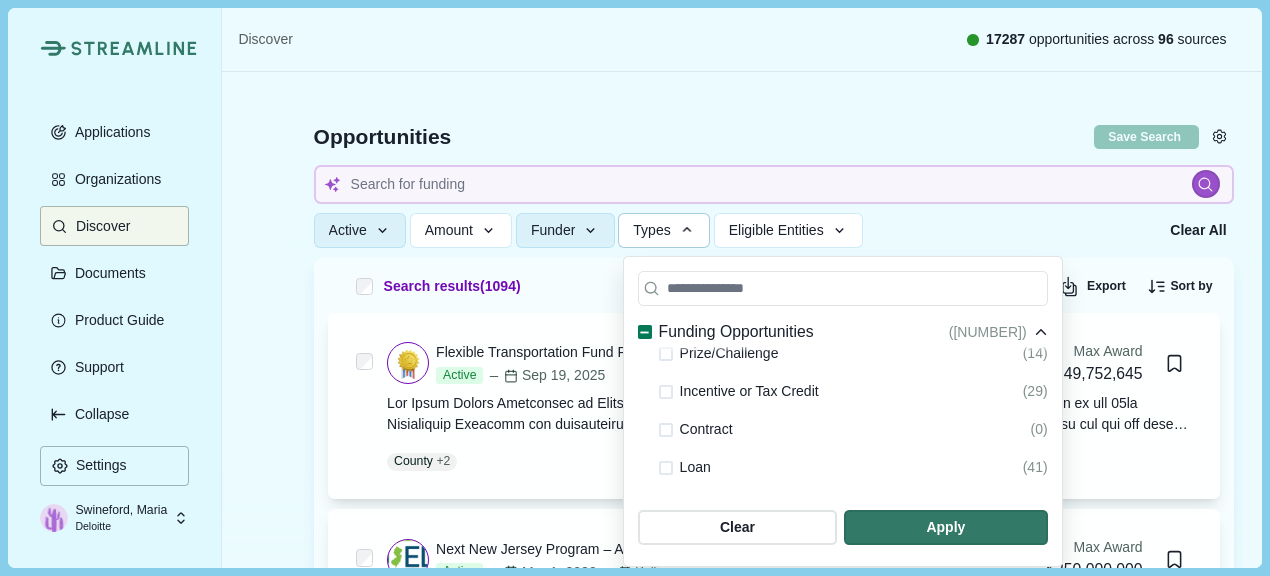 click at bounding box center [666, 430] 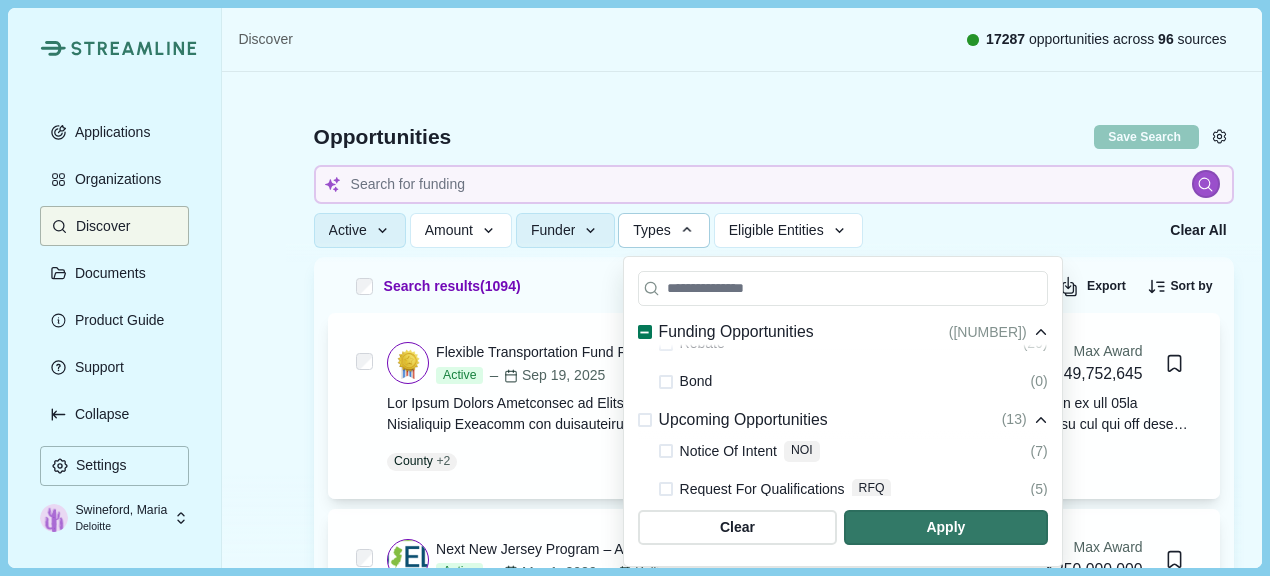 scroll, scrollTop: 500, scrollLeft: 0, axis: vertical 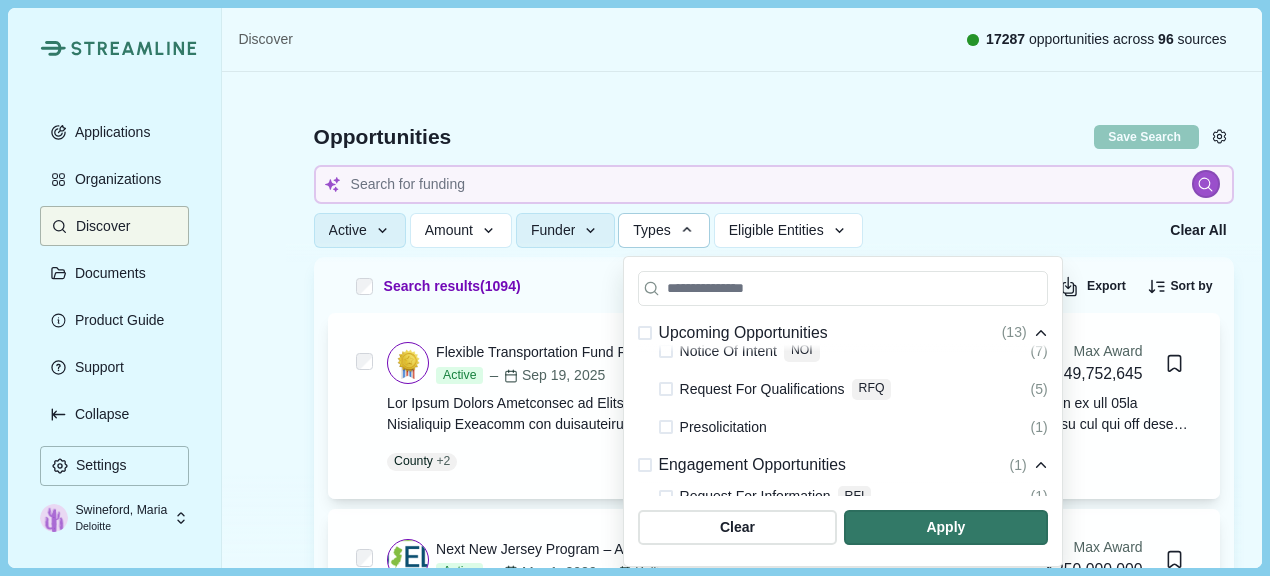 drag, startPoint x: 656, startPoint y: 393, endPoint x: 677, endPoint y: 391, distance: 21.095022 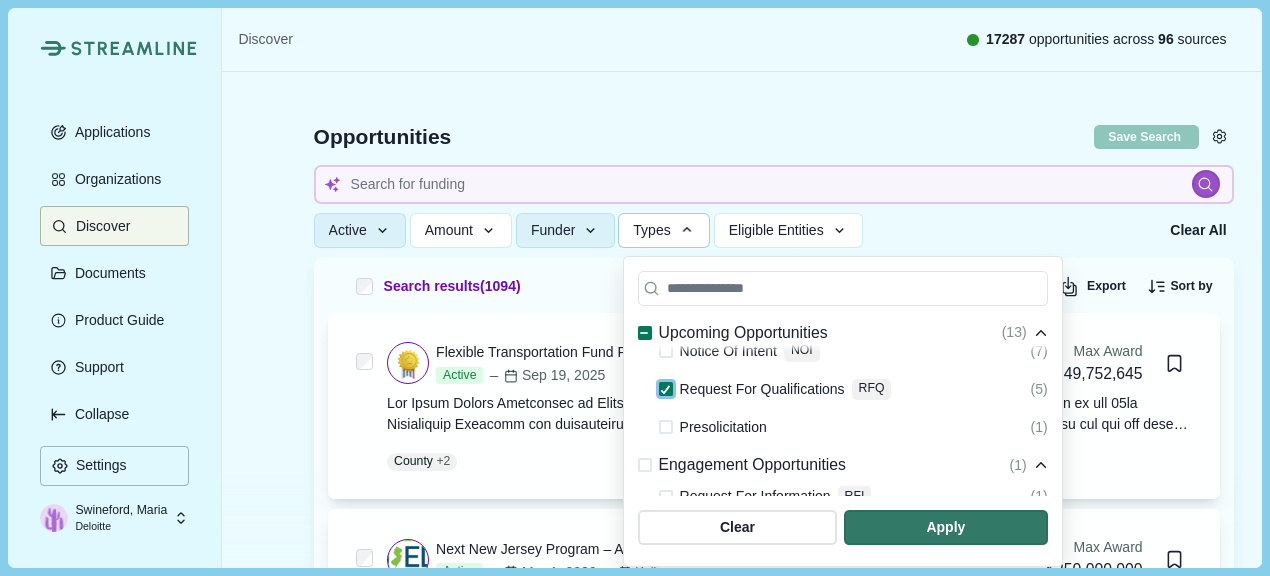 scroll, scrollTop: 600, scrollLeft: 0, axis: vertical 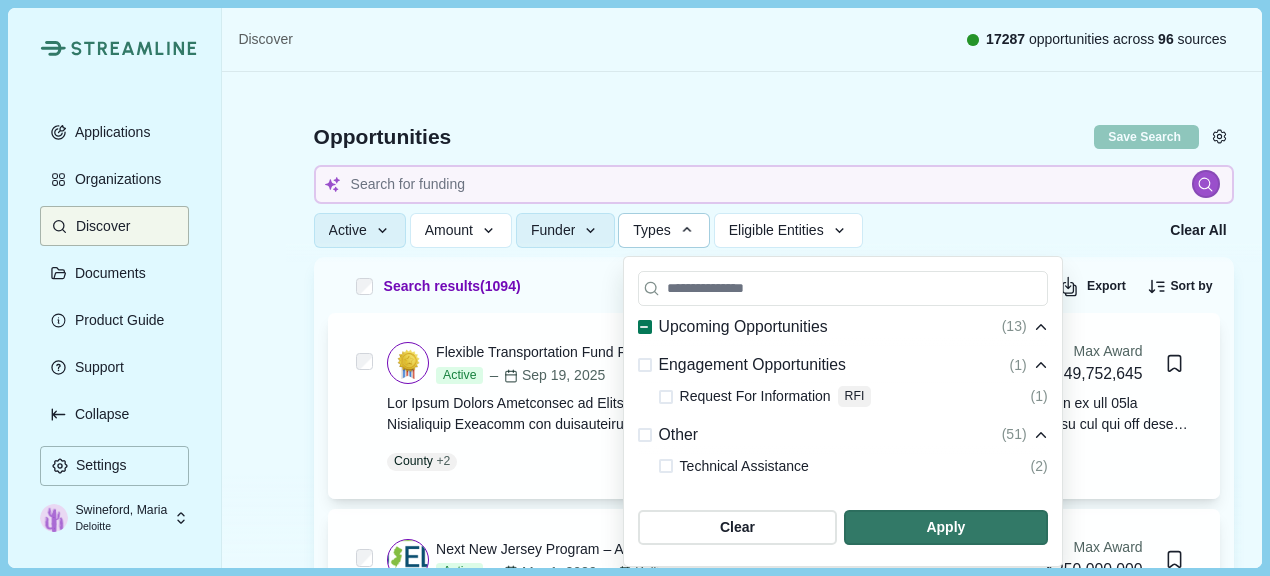 click at bounding box center [666, 397] 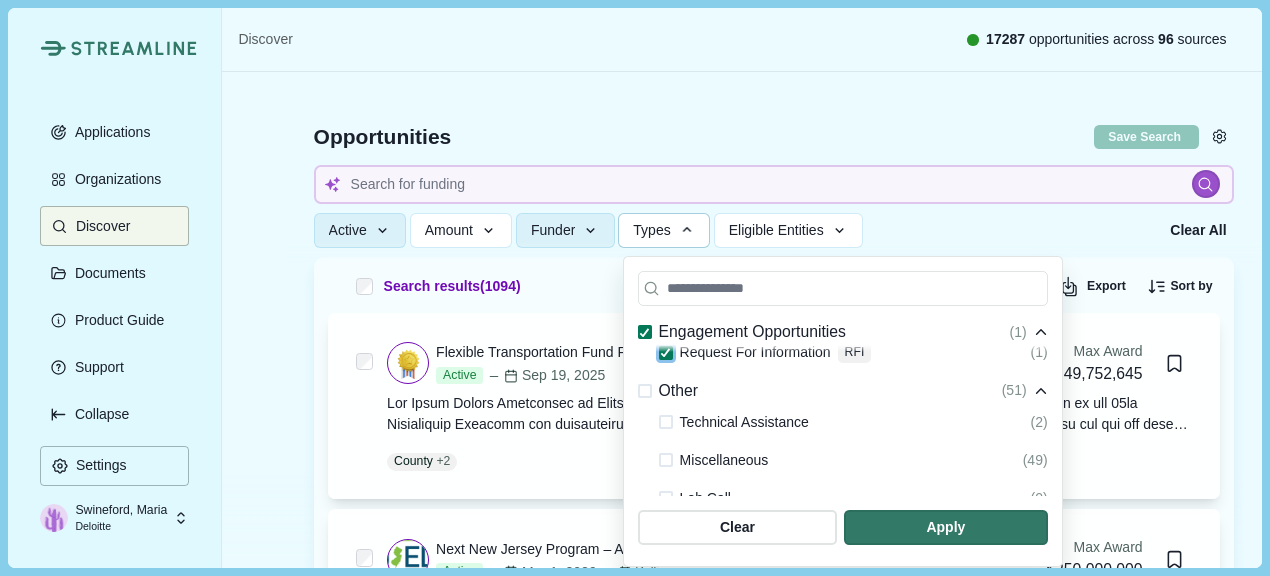 scroll, scrollTop: 665, scrollLeft: 0, axis: vertical 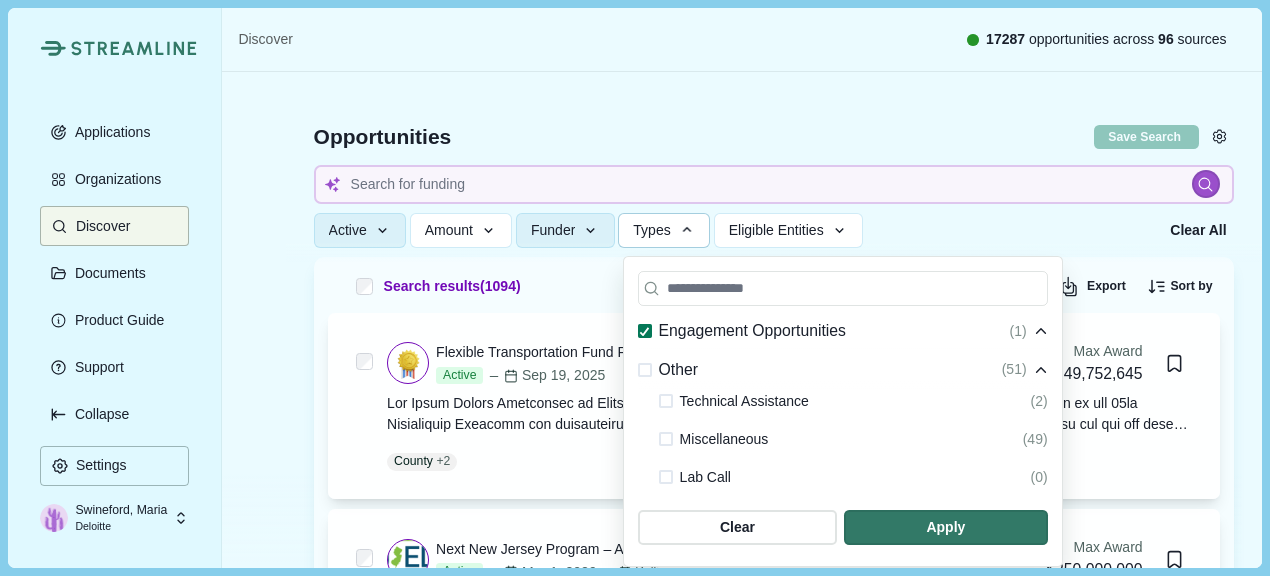 click at bounding box center (666, 401) 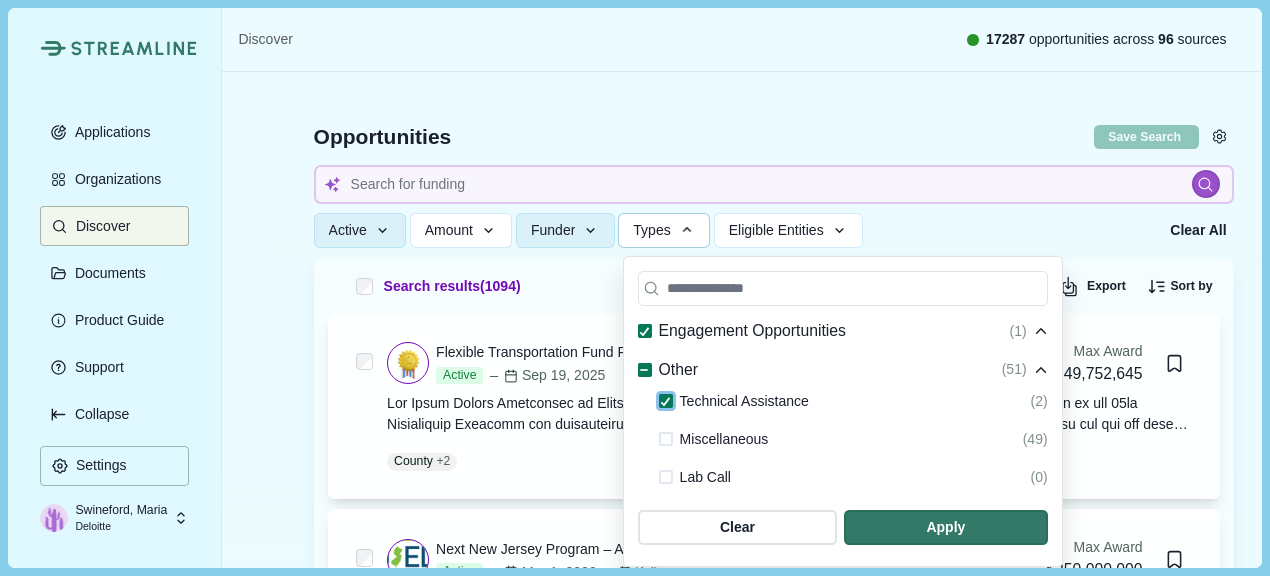 click at bounding box center [666, 439] 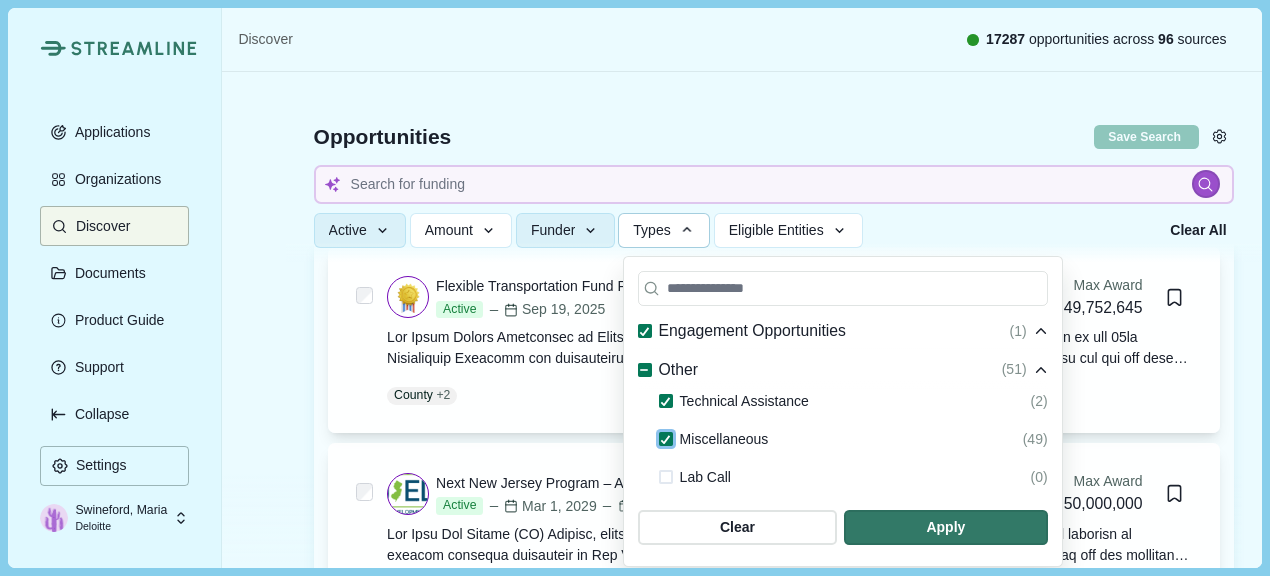 scroll, scrollTop: 200, scrollLeft: 0, axis: vertical 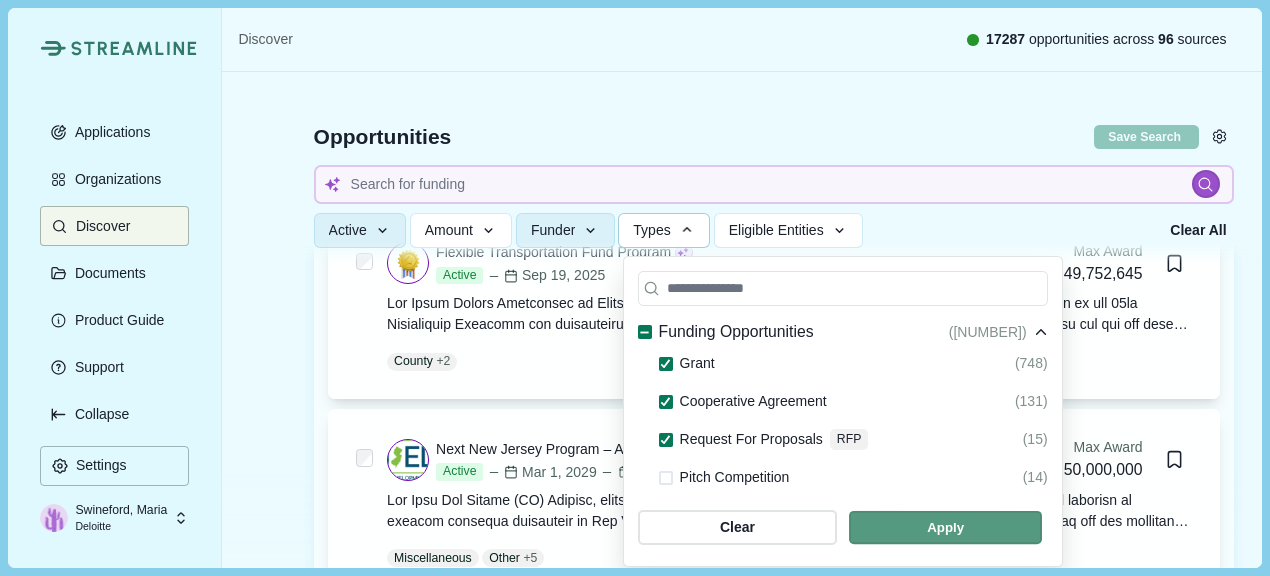 click at bounding box center (945, 527) 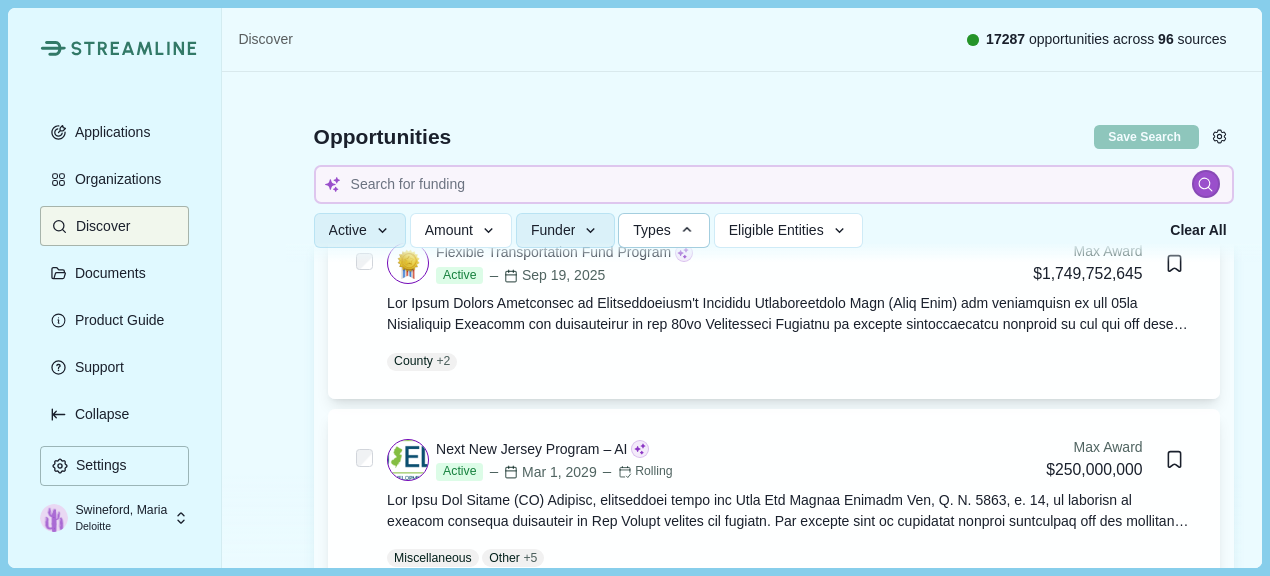 type 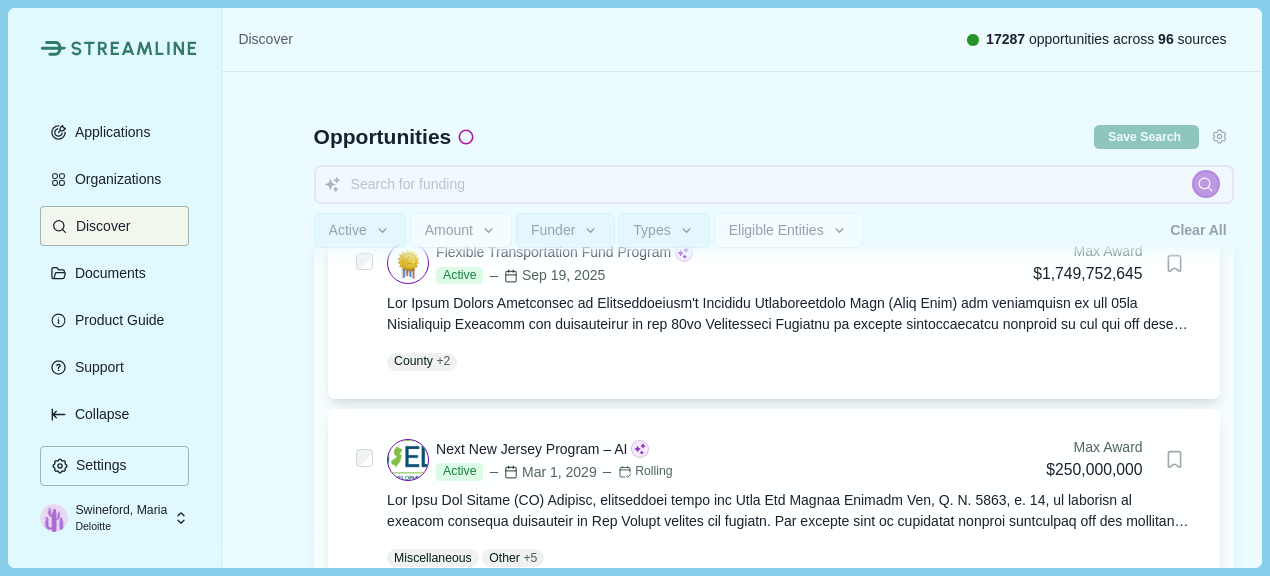 type 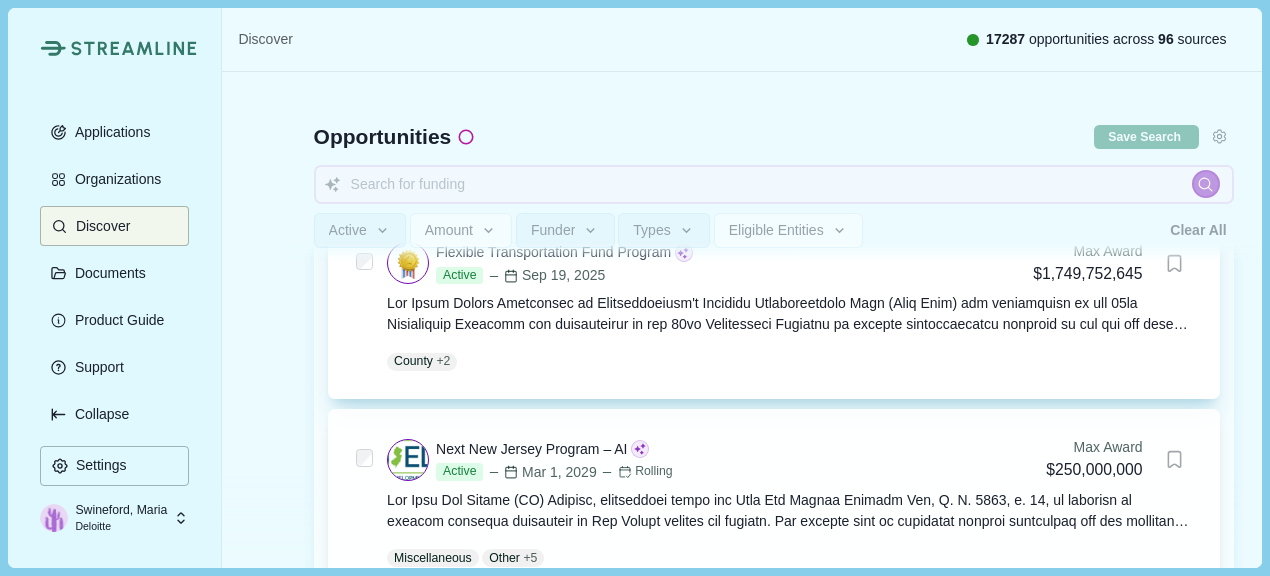 type 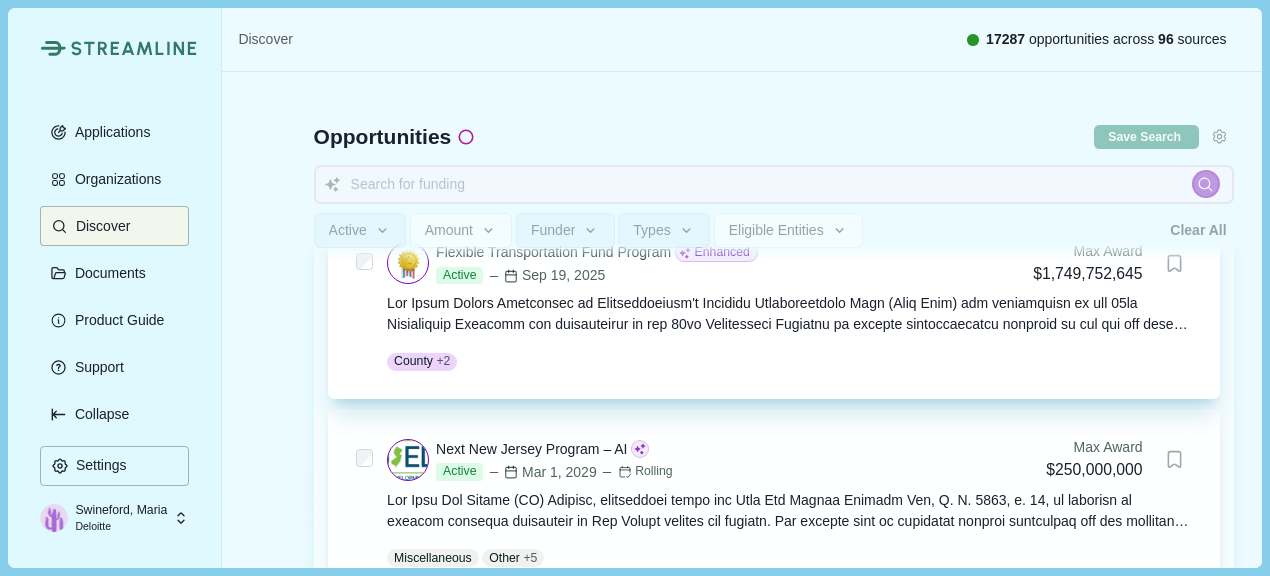 type 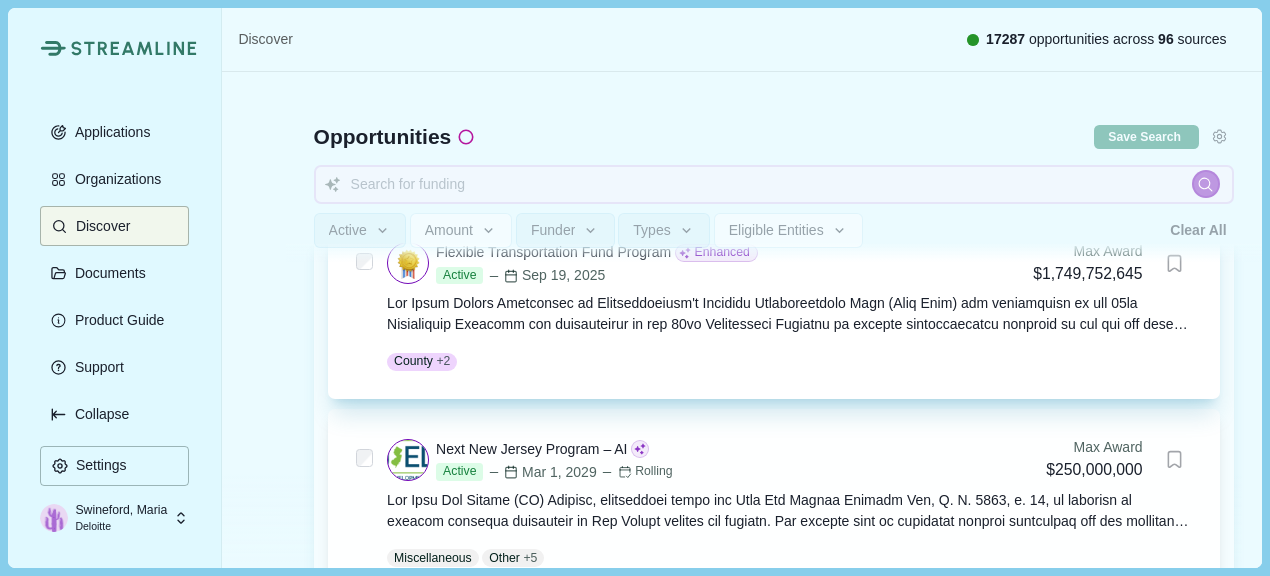 type 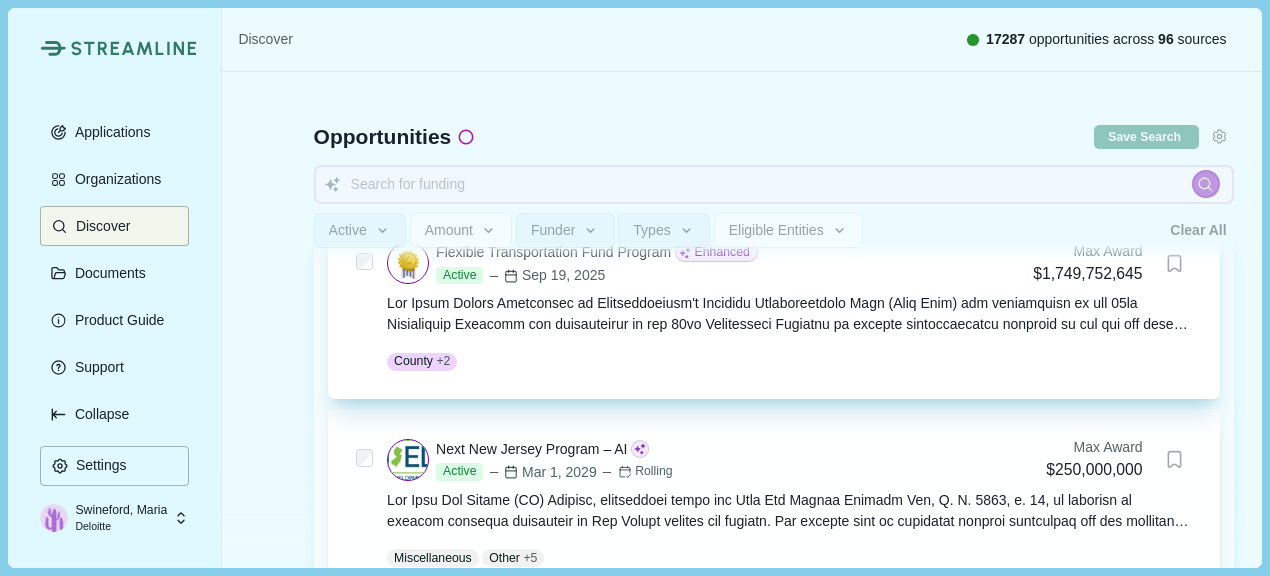 type 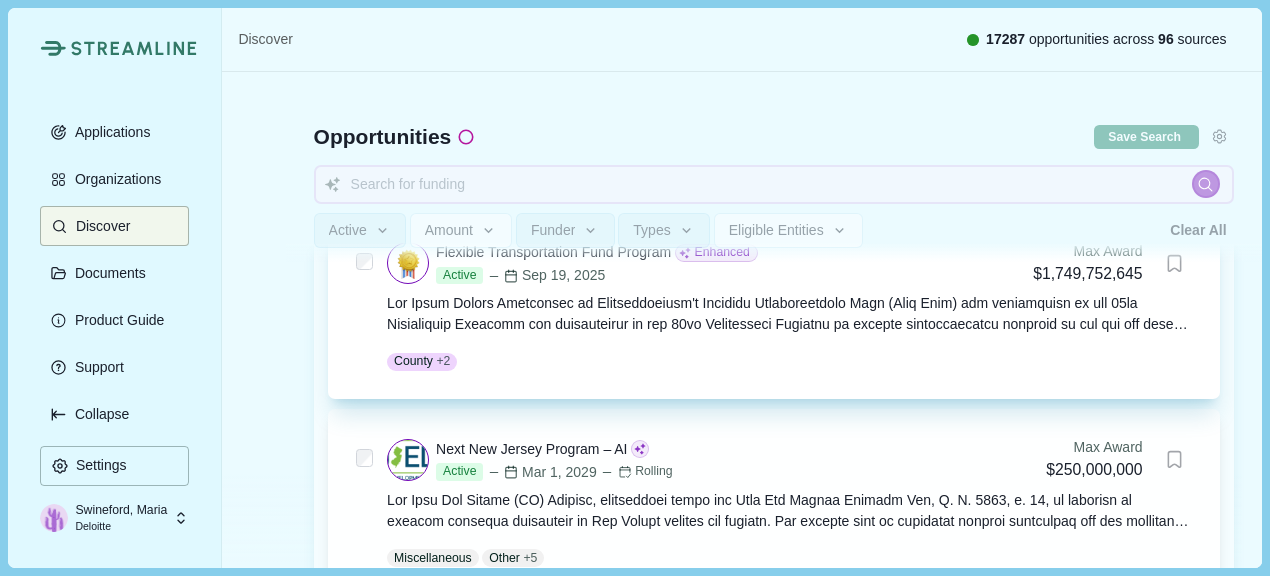 type 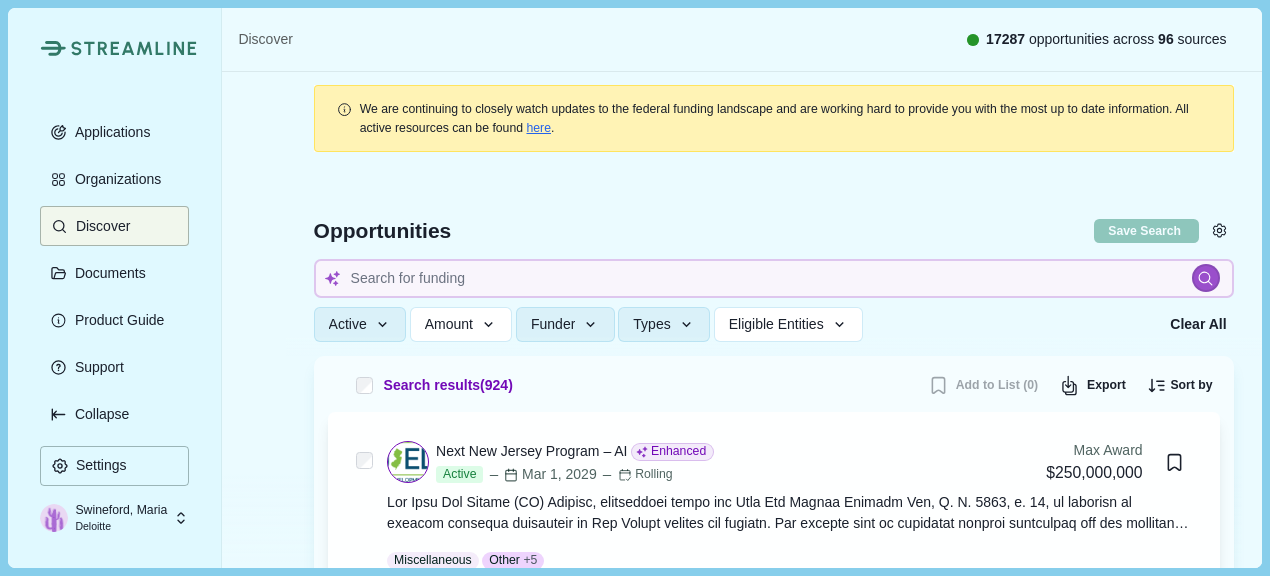 scroll, scrollTop: 0, scrollLeft: 0, axis: both 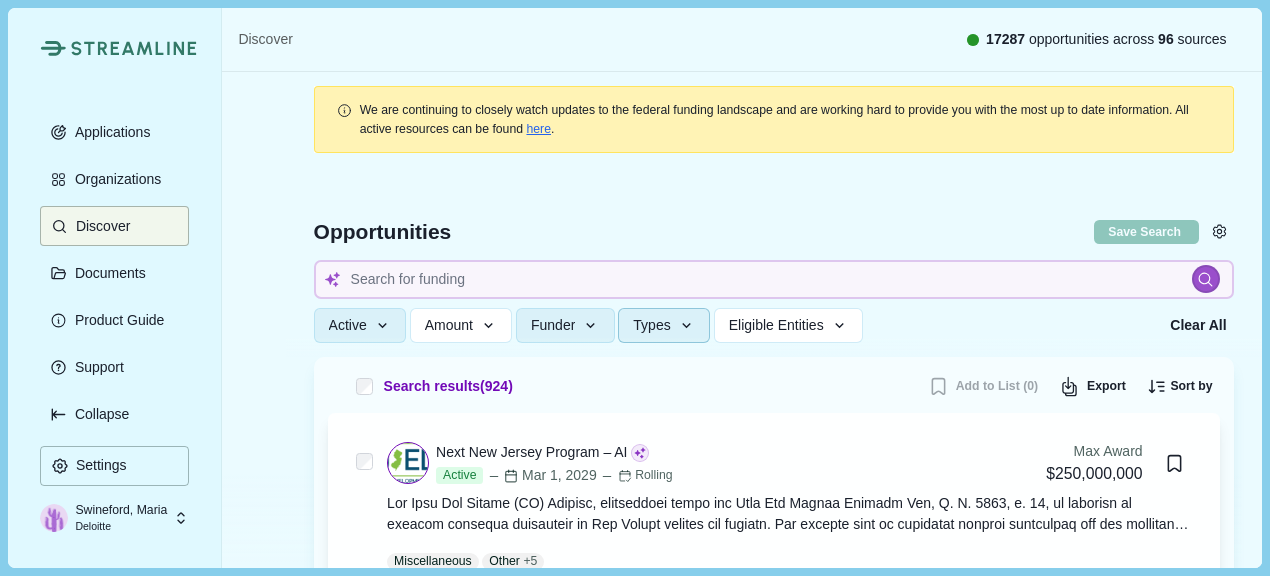 click on "Types" at bounding box center (664, 325) 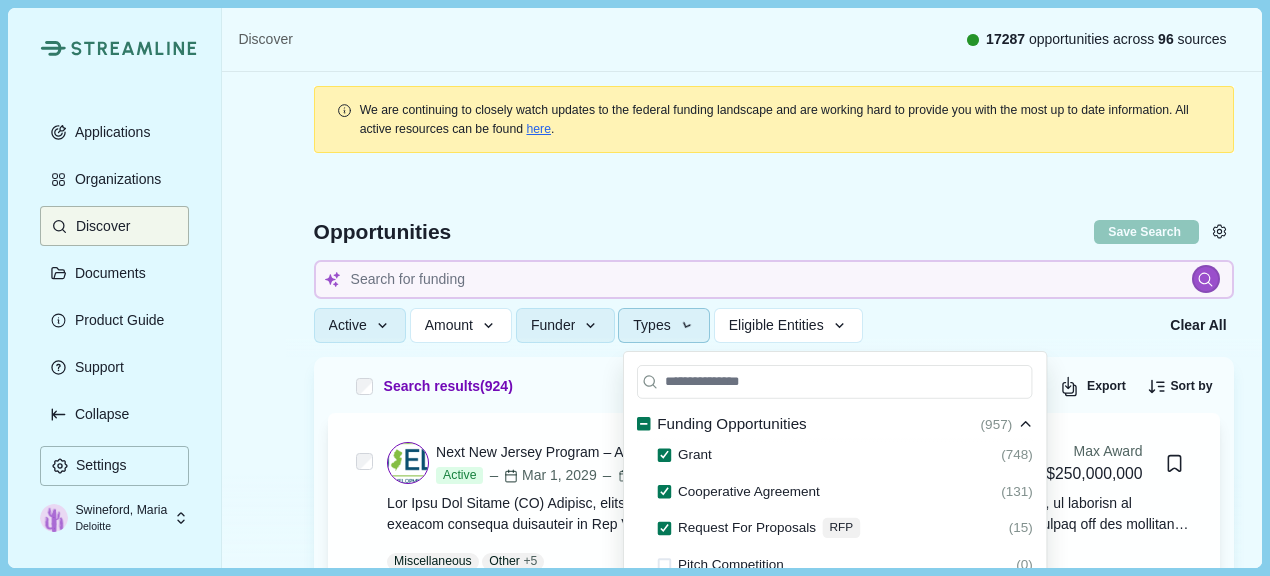 scroll, scrollTop: 80, scrollLeft: 0, axis: vertical 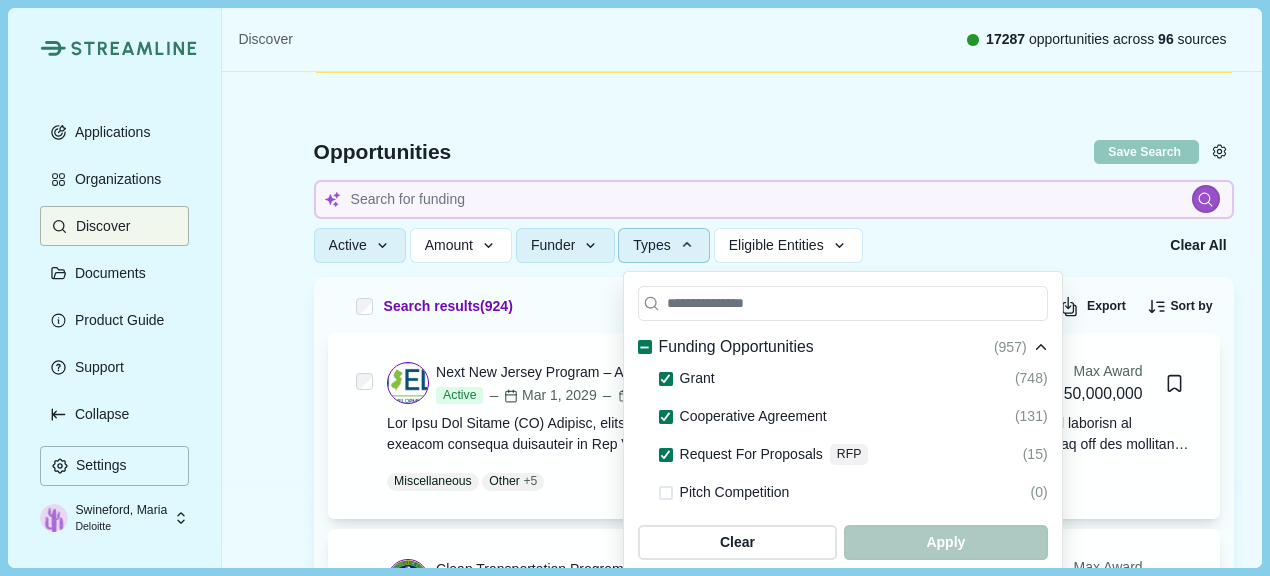 type 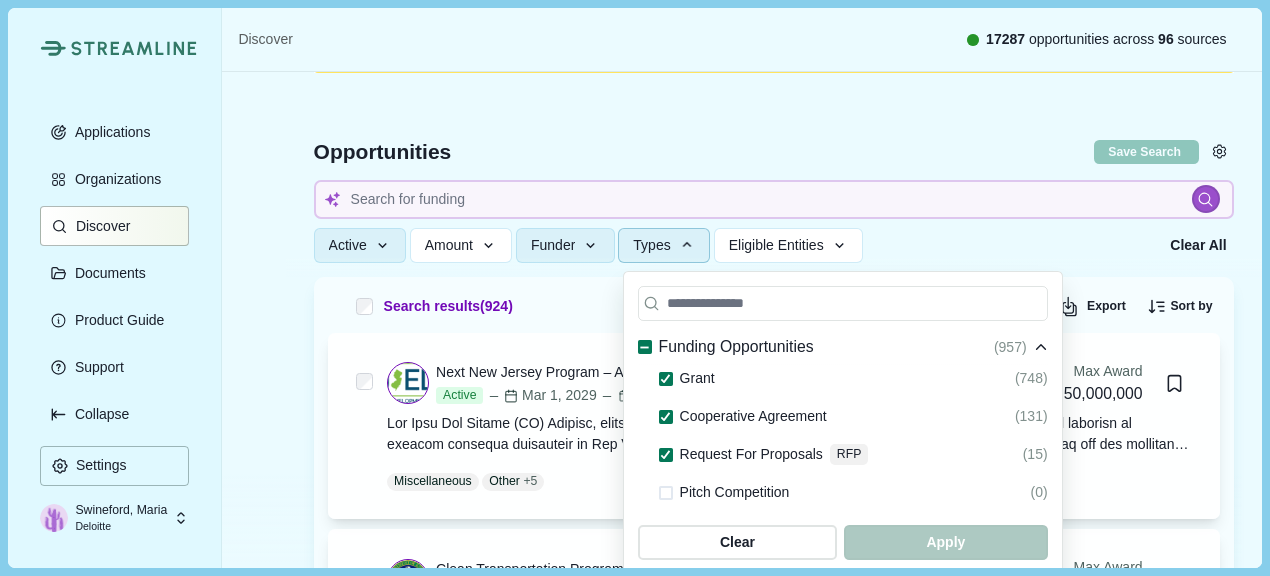 type 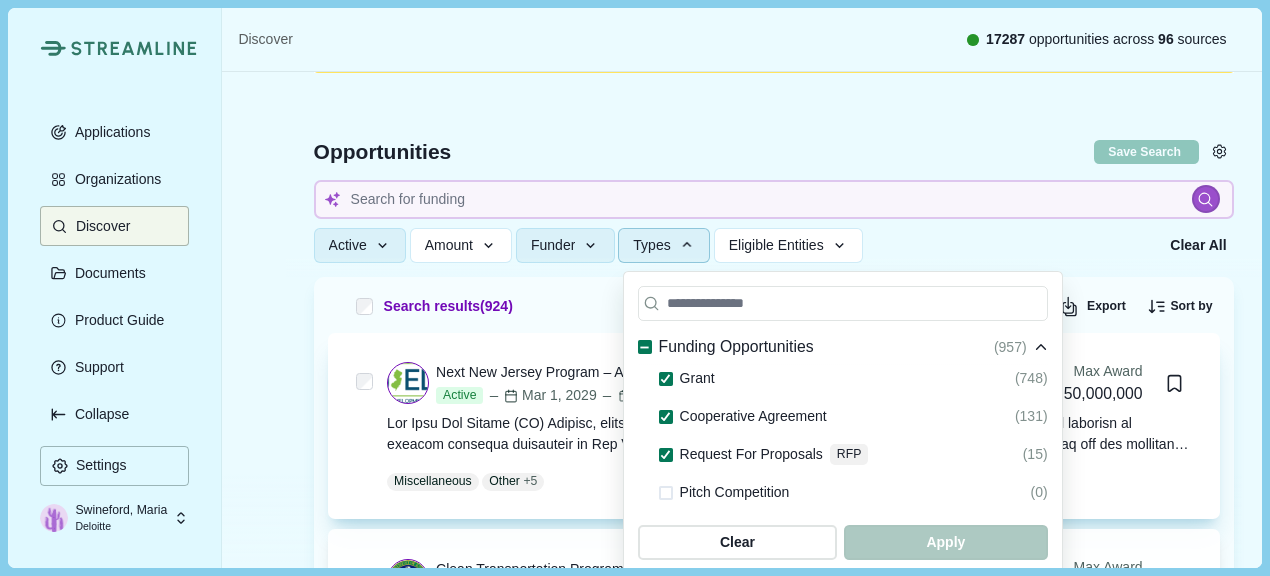 type 